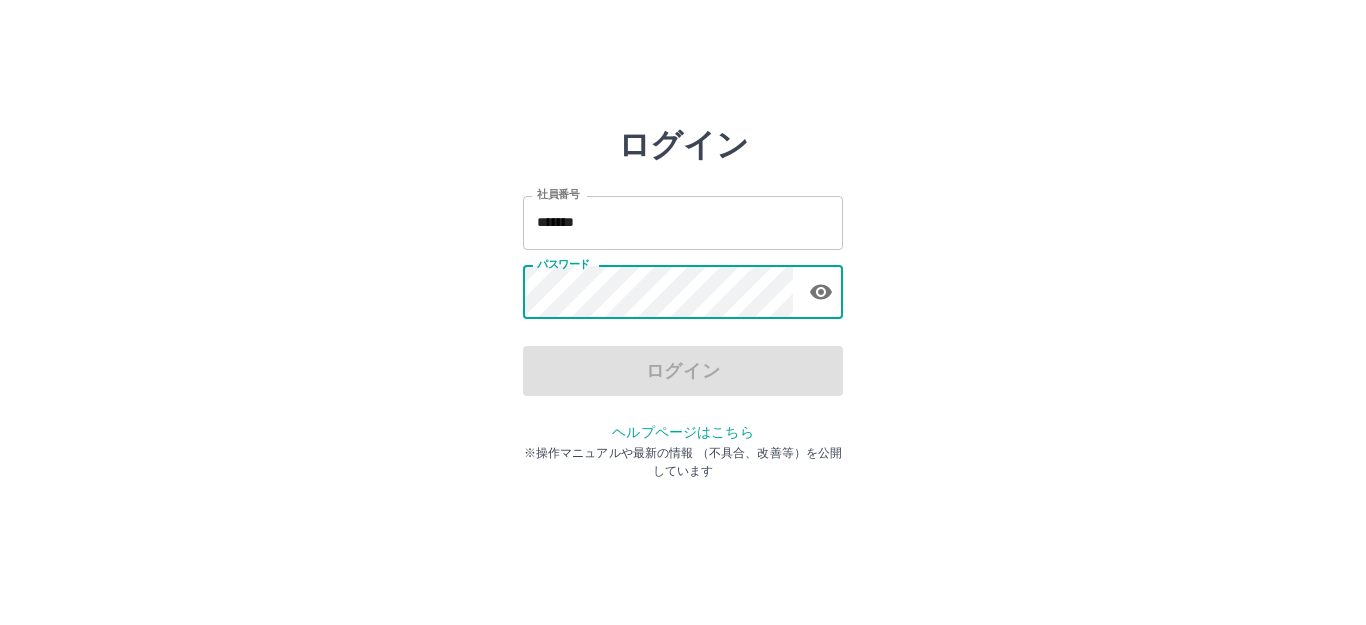 scroll, scrollTop: 0, scrollLeft: 0, axis: both 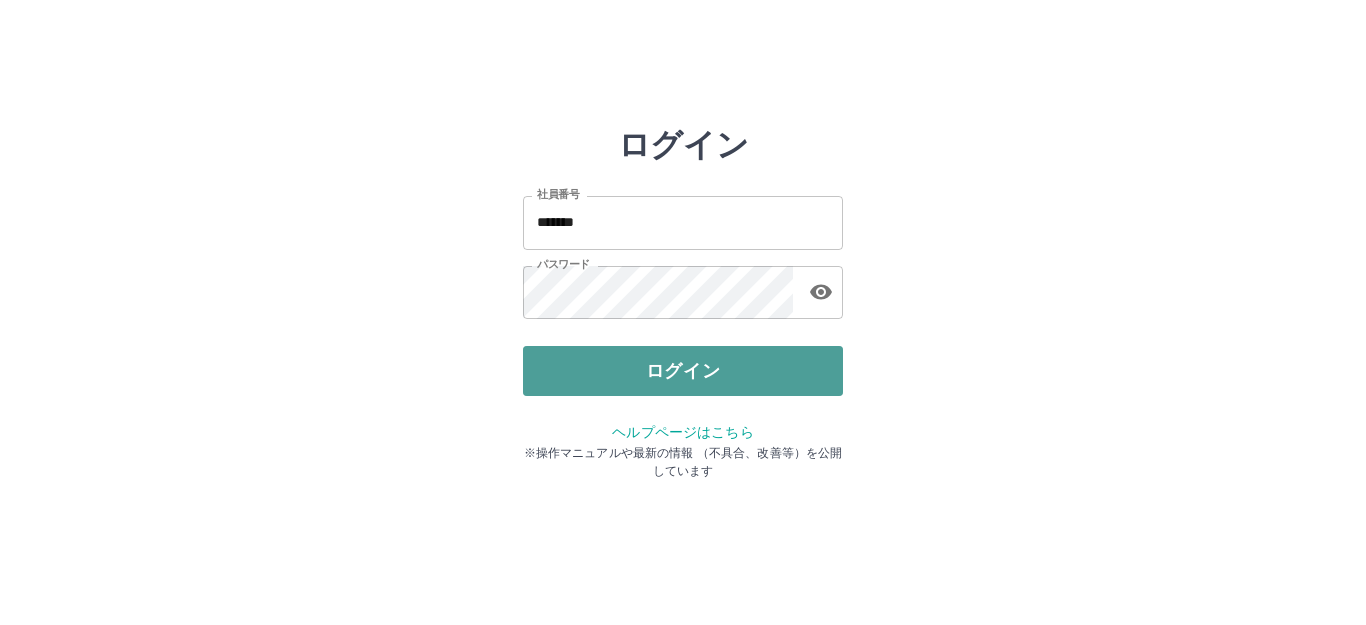 click on "ログイン" at bounding box center [683, 371] 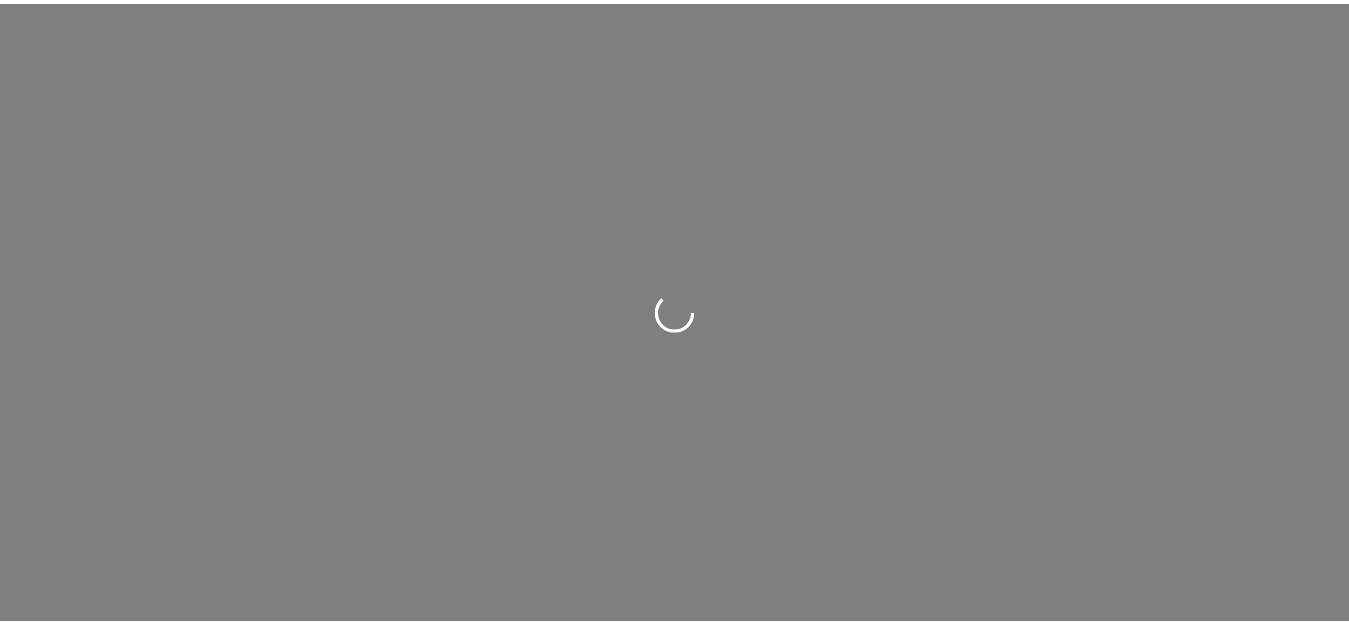scroll, scrollTop: 0, scrollLeft: 0, axis: both 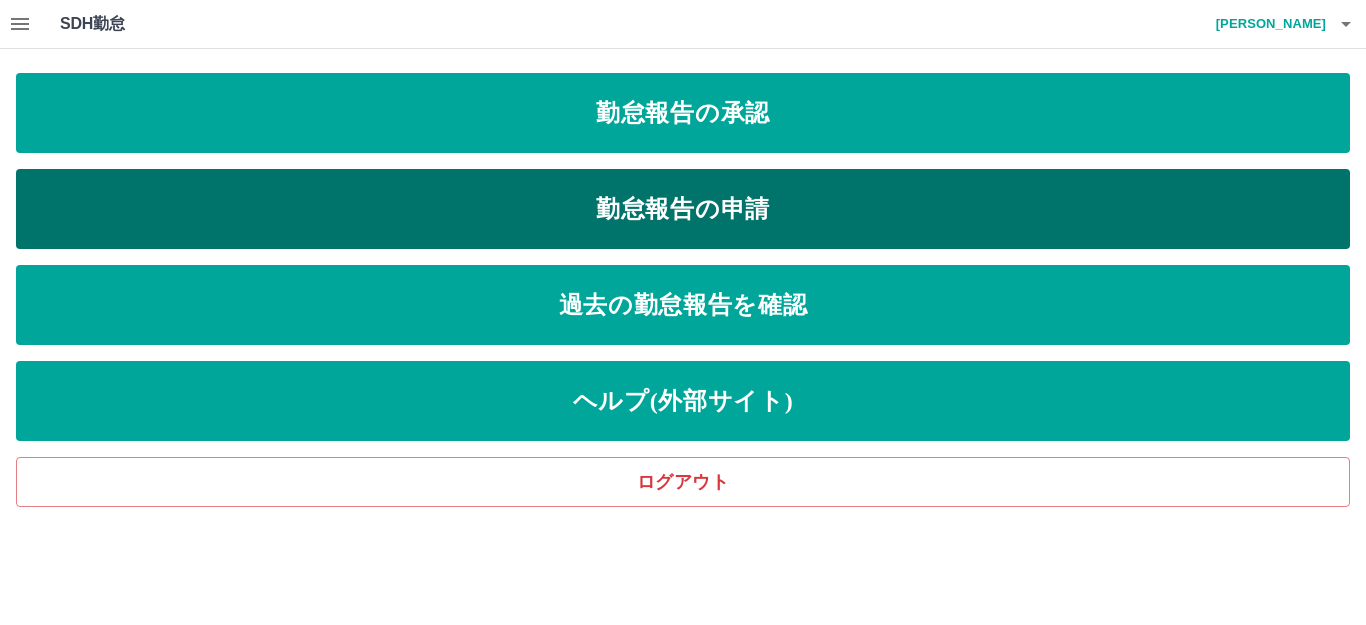 click on "勤怠報告の申請" at bounding box center (683, 209) 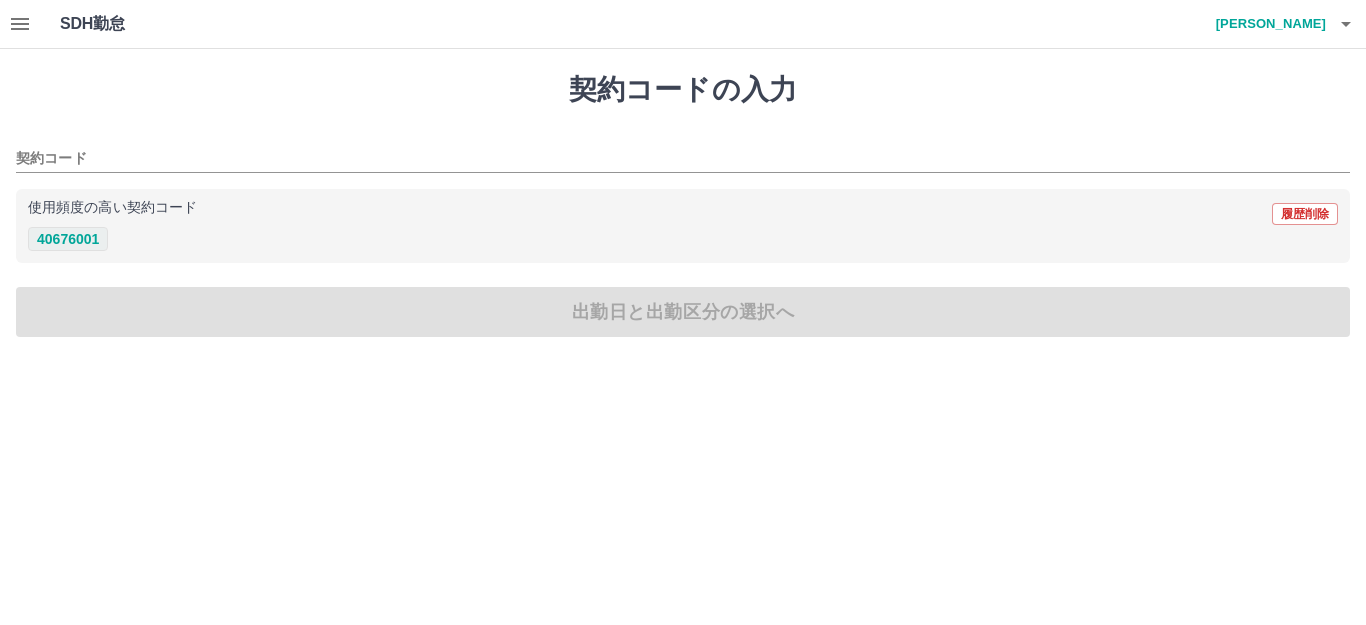 click on "40676001" at bounding box center (68, 239) 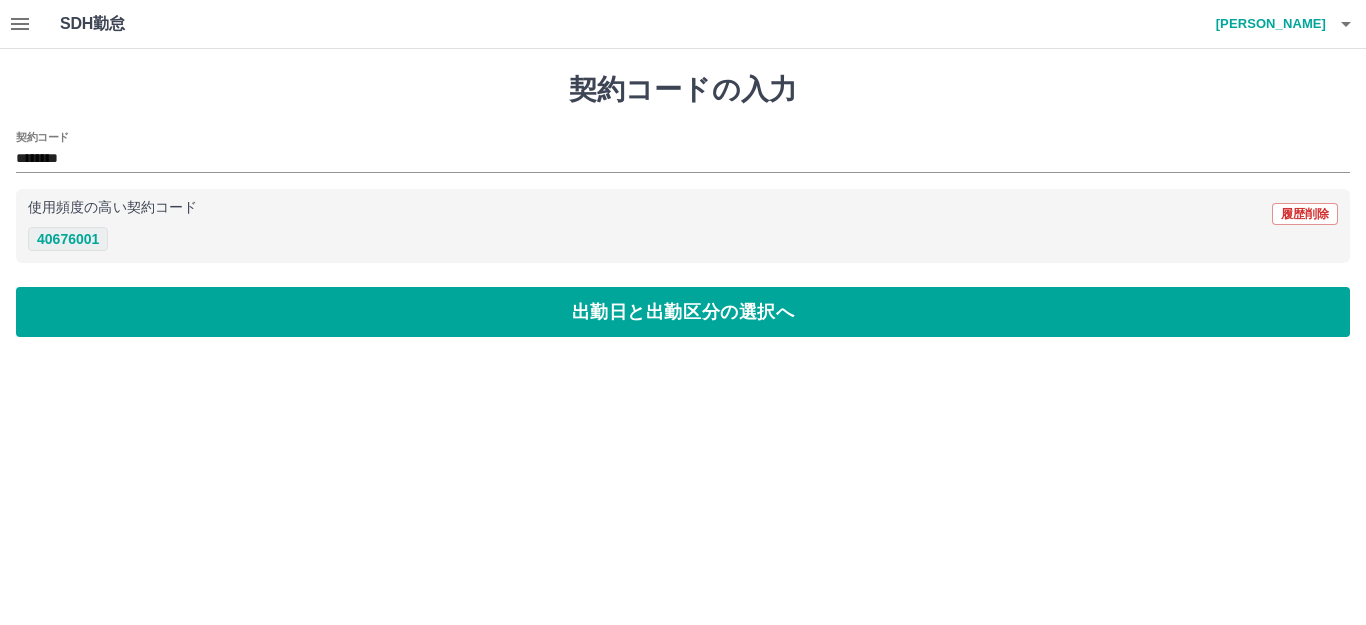 type on "********" 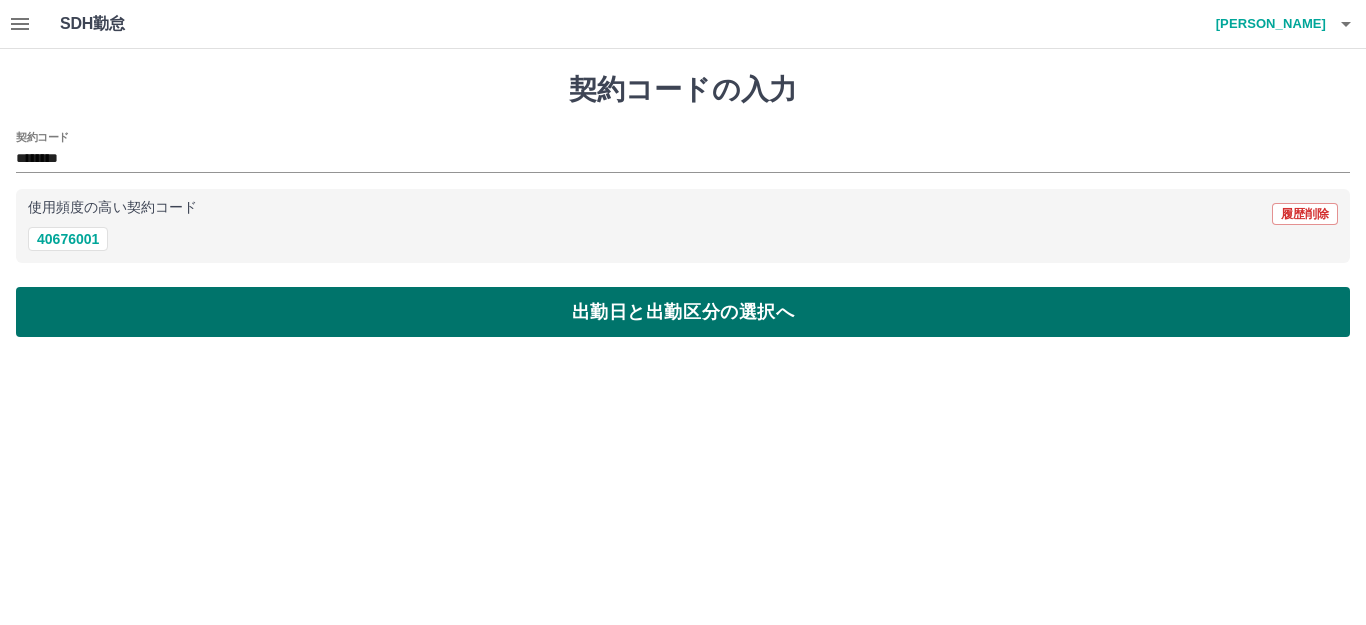 click on "出勤日と出勤区分の選択へ" at bounding box center [683, 312] 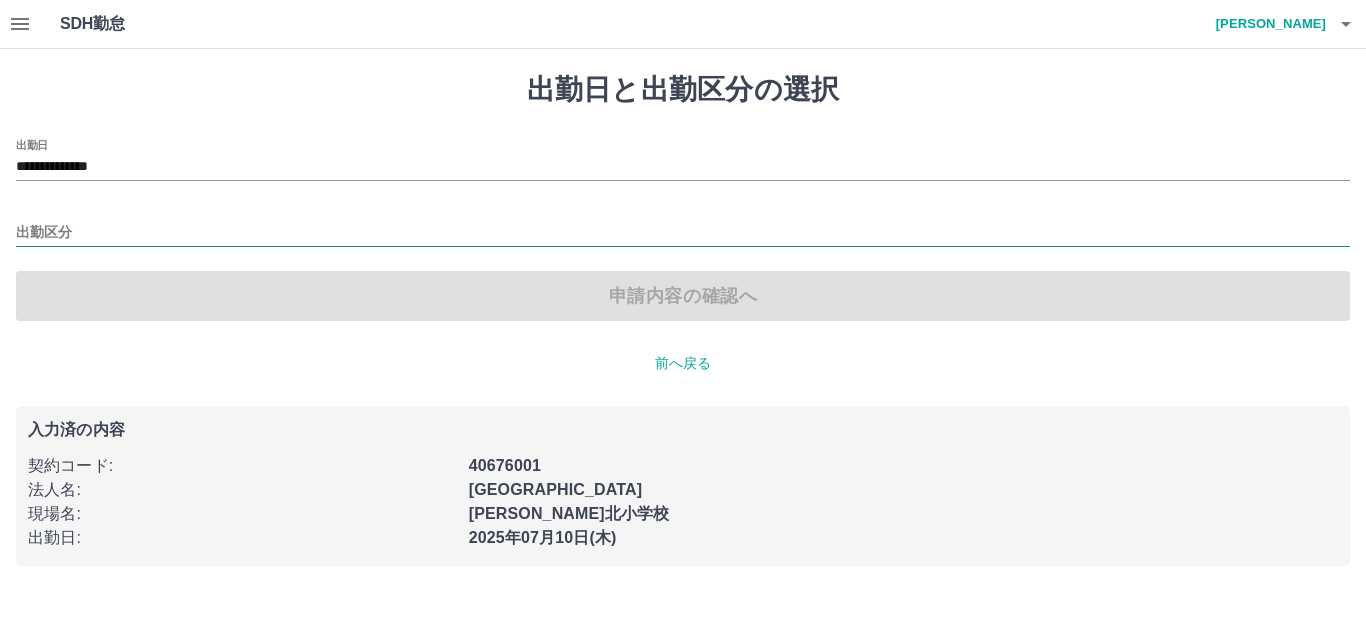 click on "出勤区分" at bounding box center [683, 233] 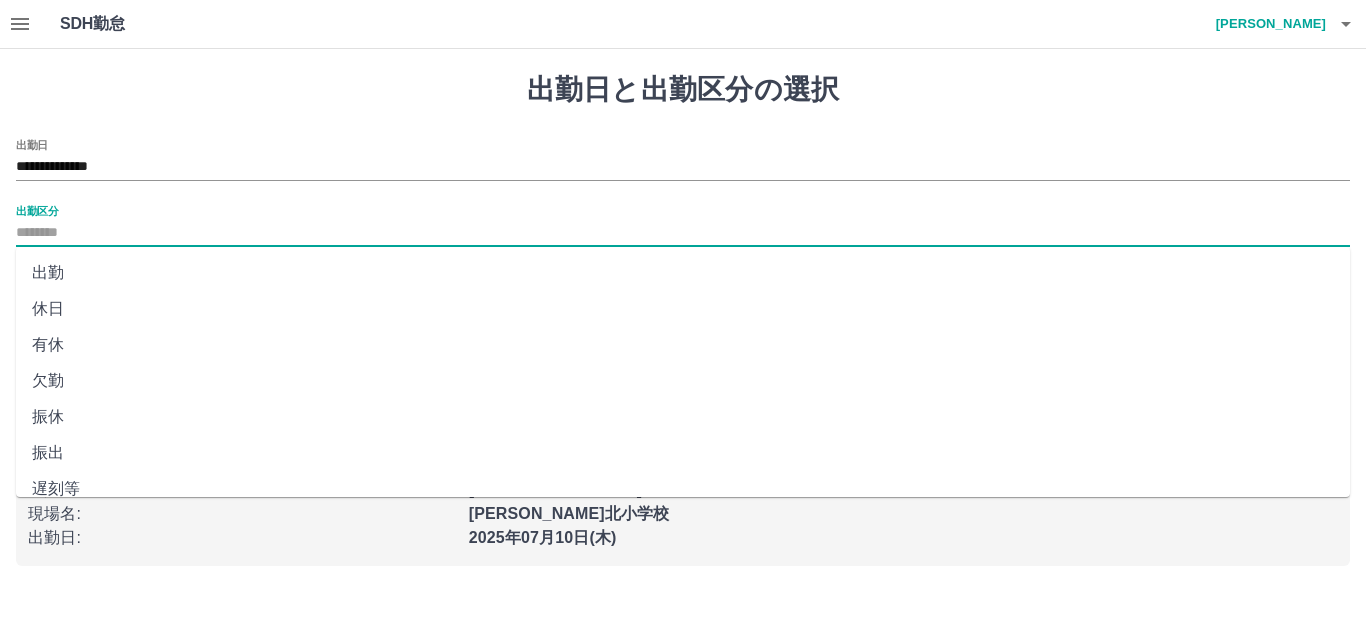 click on "出勤" at bounding box center [683, 273] 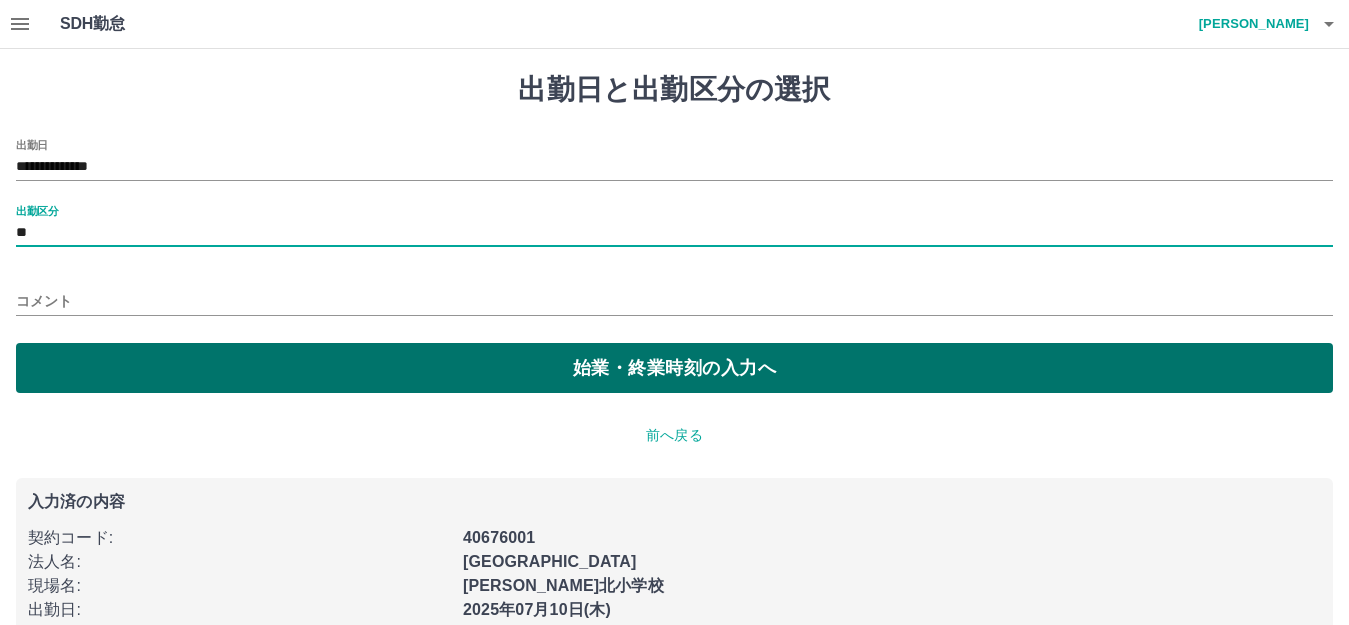 click on "始業・終業時刻の入力へ" at bounding box center [674, 368] 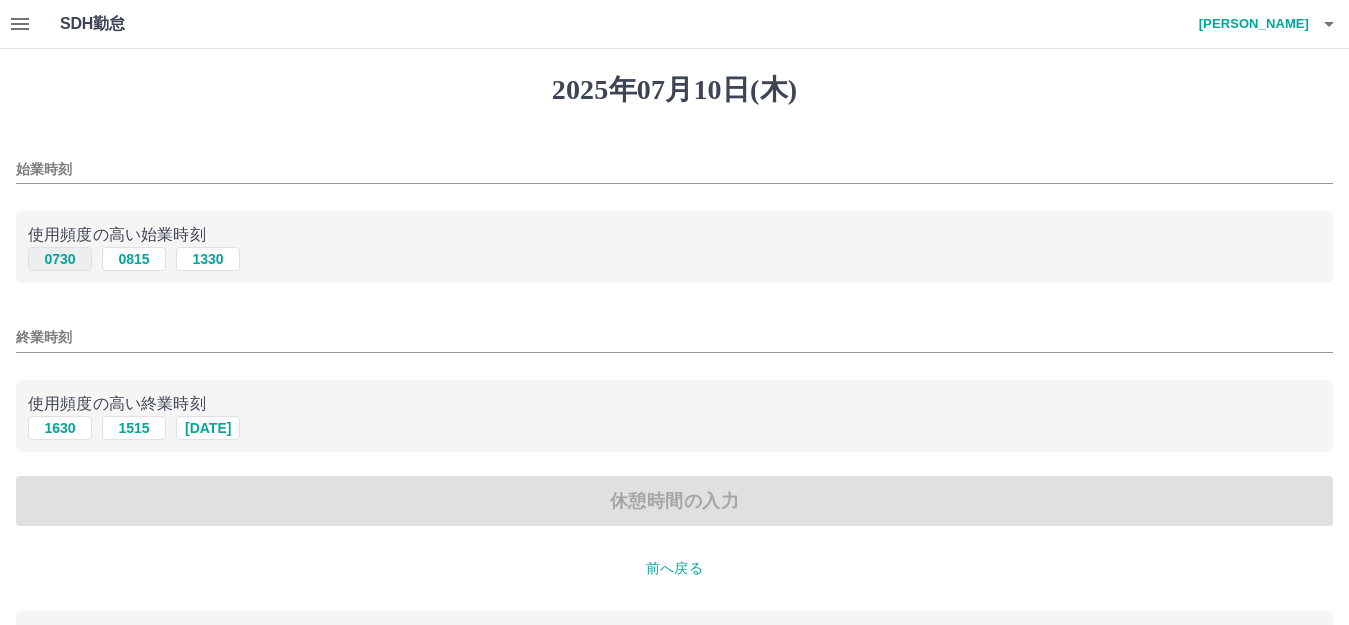 click on "0730" at bounding box center (60, 259) 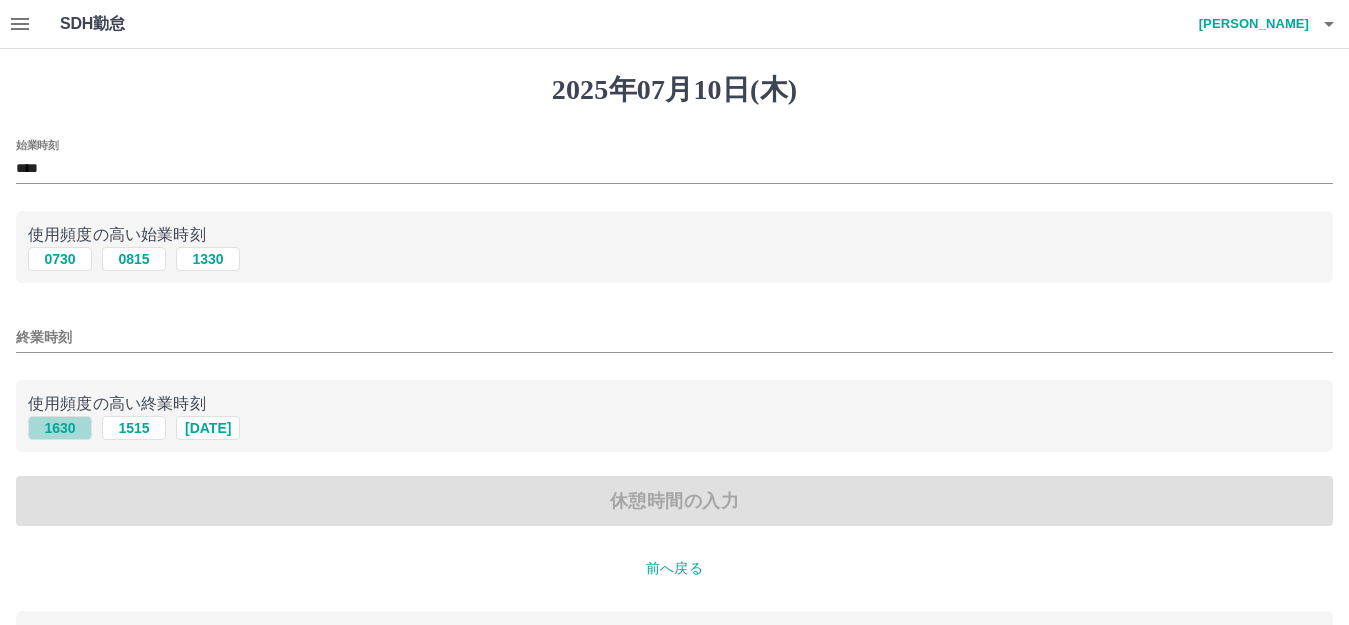 click on "1630" at bounding box center [60, 428] 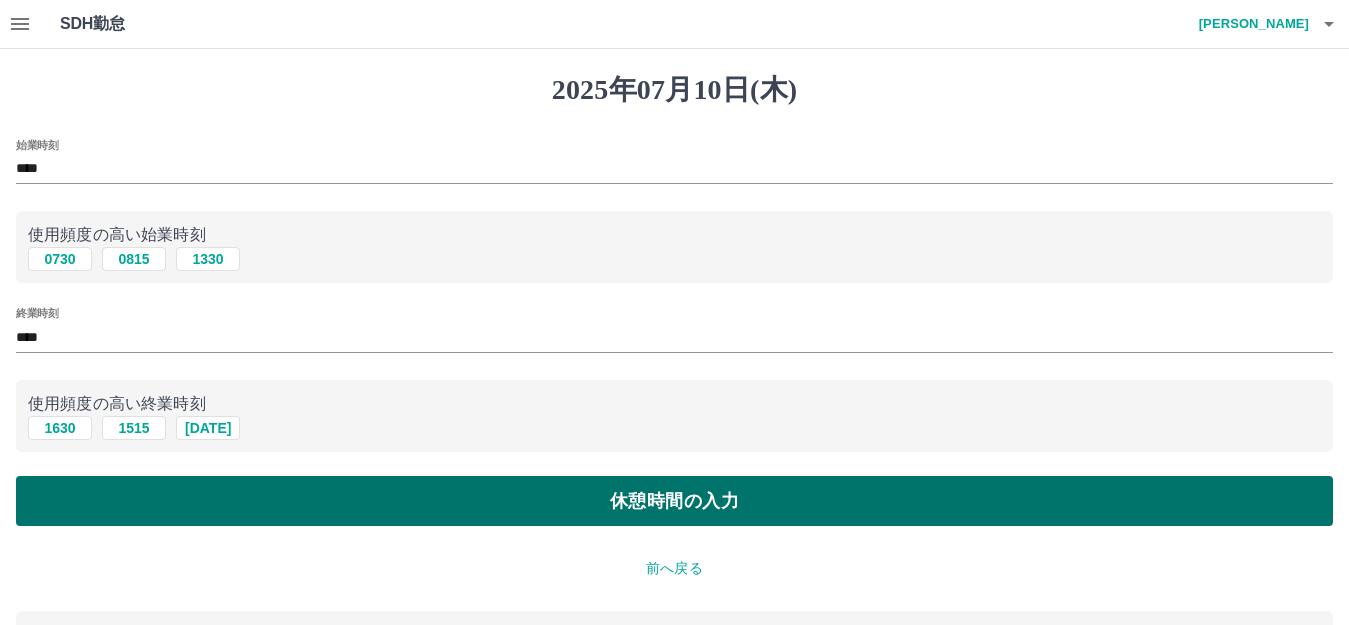 click on "休憩時間の入力" at bounding box center (674, 501) 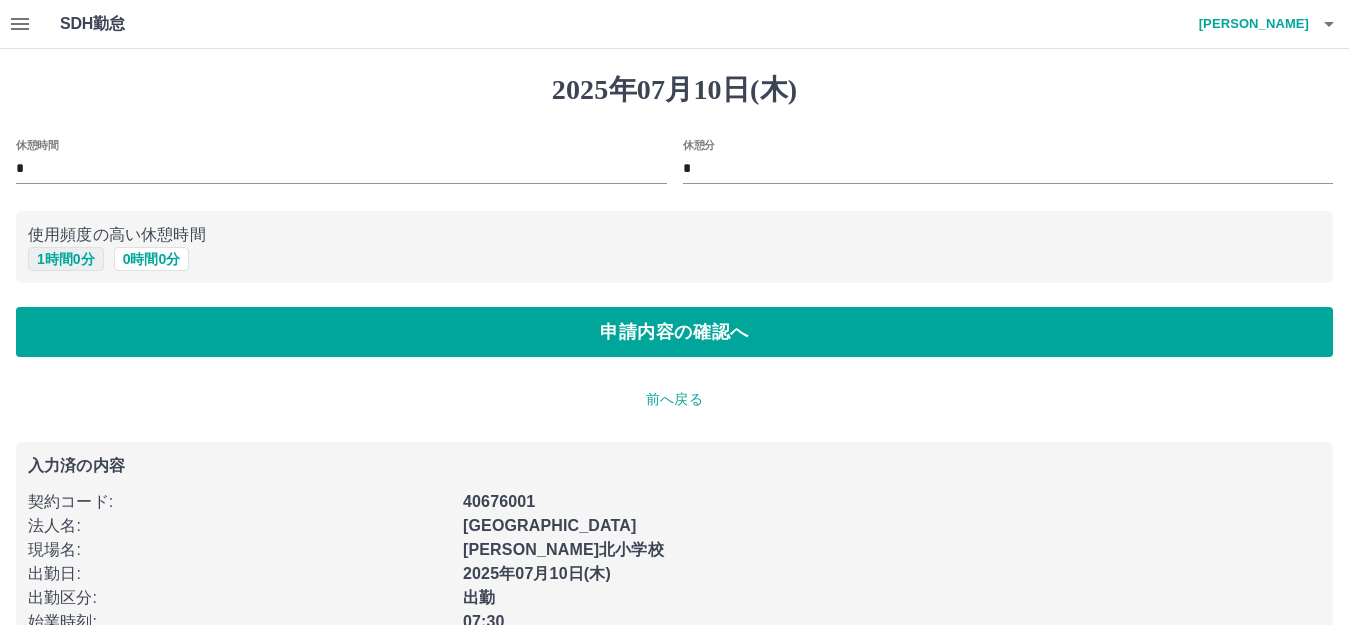 click on "1 時間 0 分" at bounding box center [66, 259] 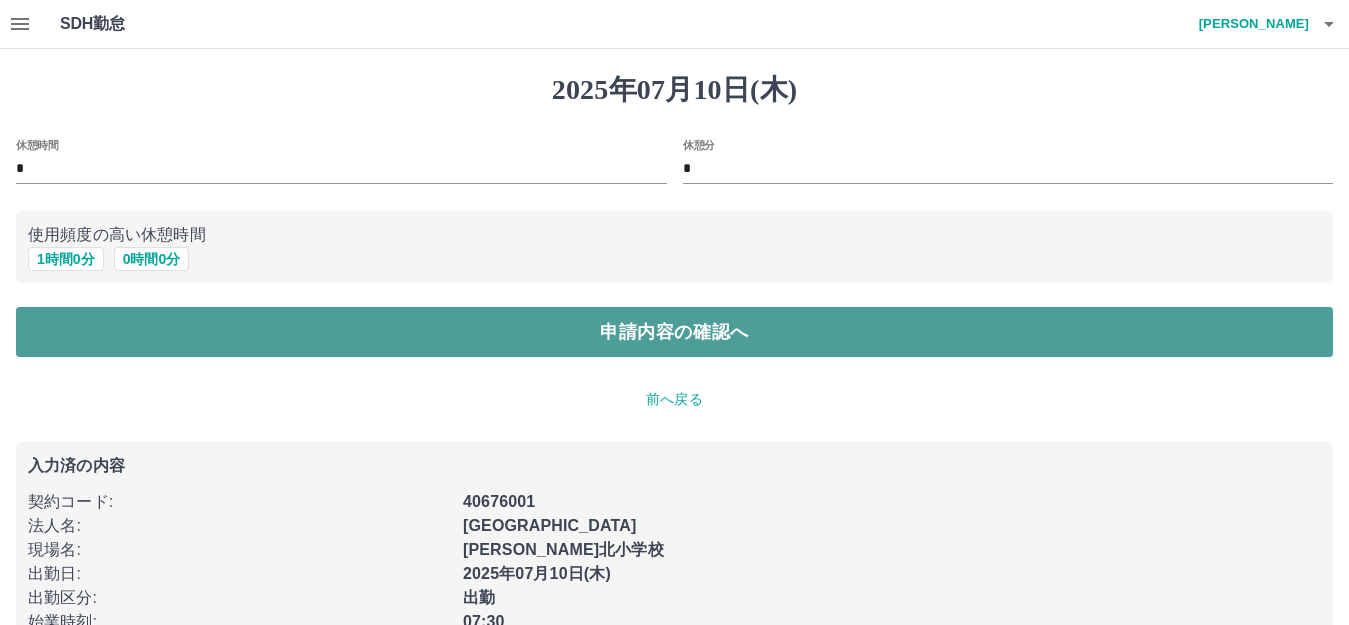 click on "申請内容の確認へ" at bounding box center (674, 332) 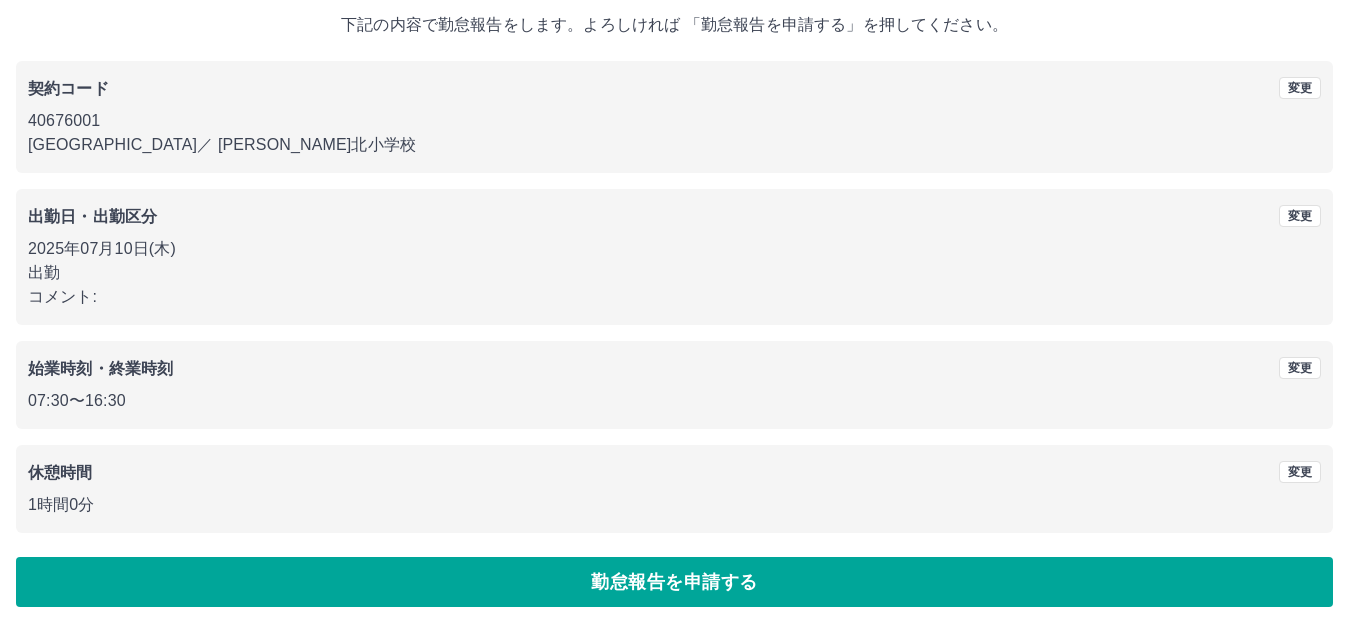 scroll, scrollTop: 124, scrollLeft: 0, axis: vertical 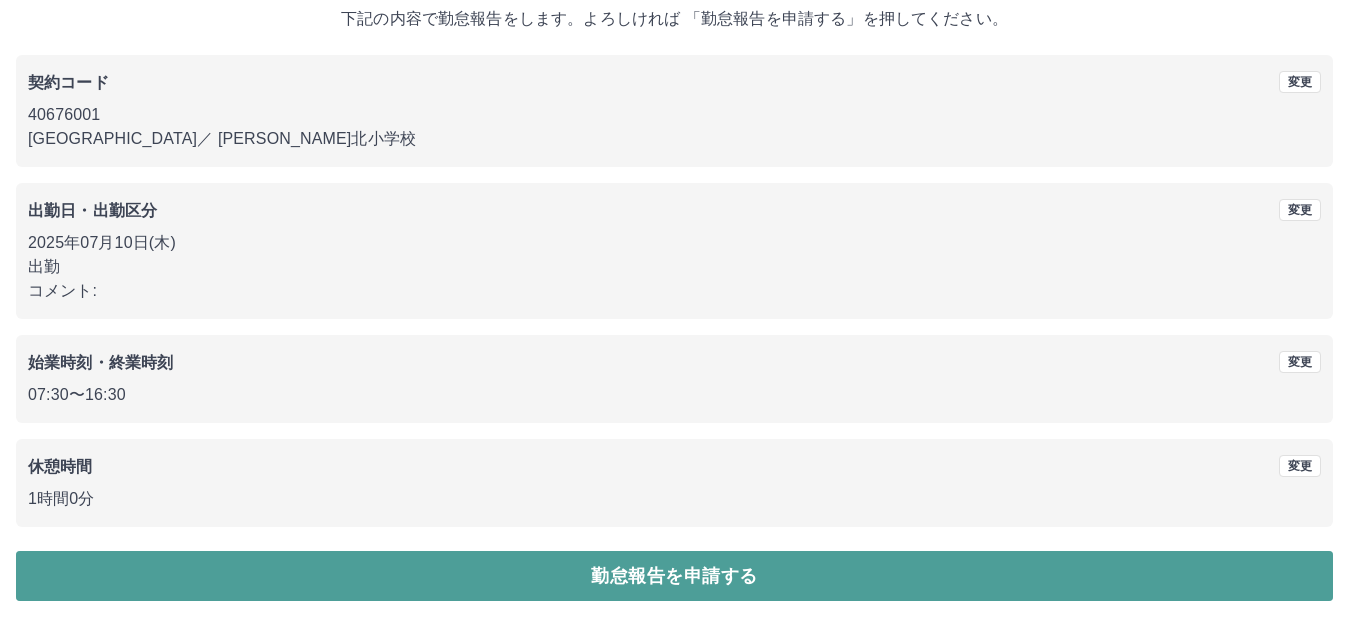 click on "勤怠報告を申請する" at bounding box center [674, 576] 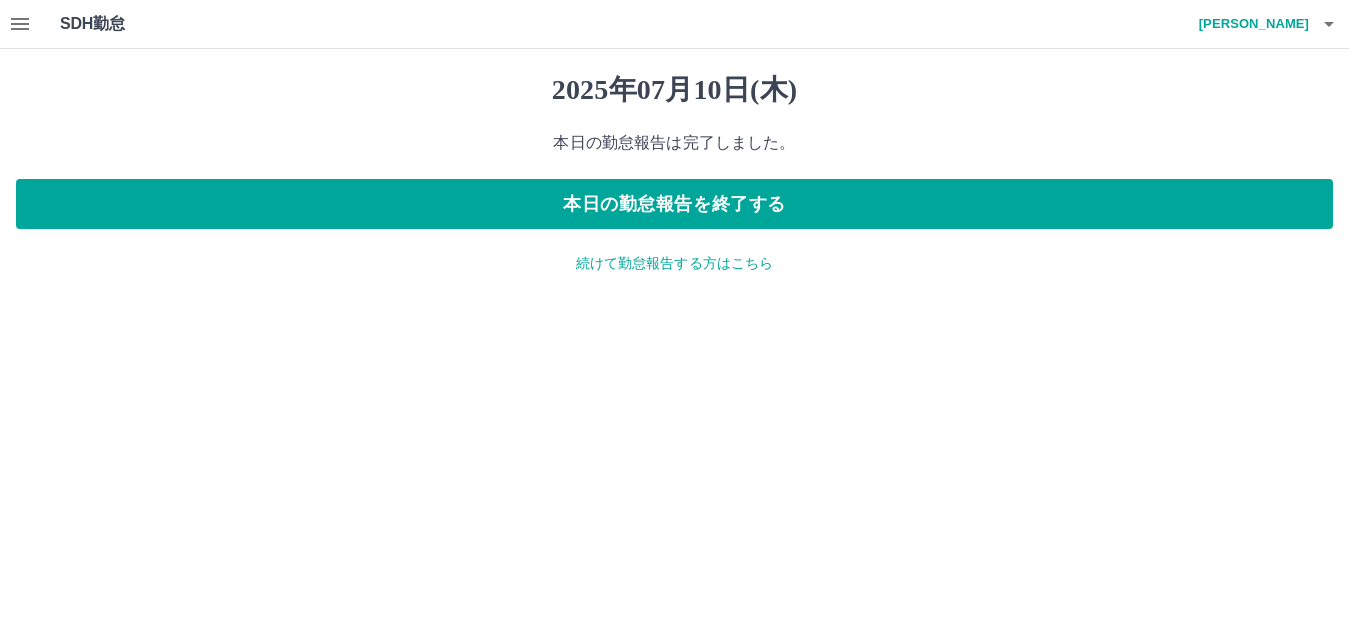 scroll, scrollTop: 0, scrollLeft: 0, axis: both 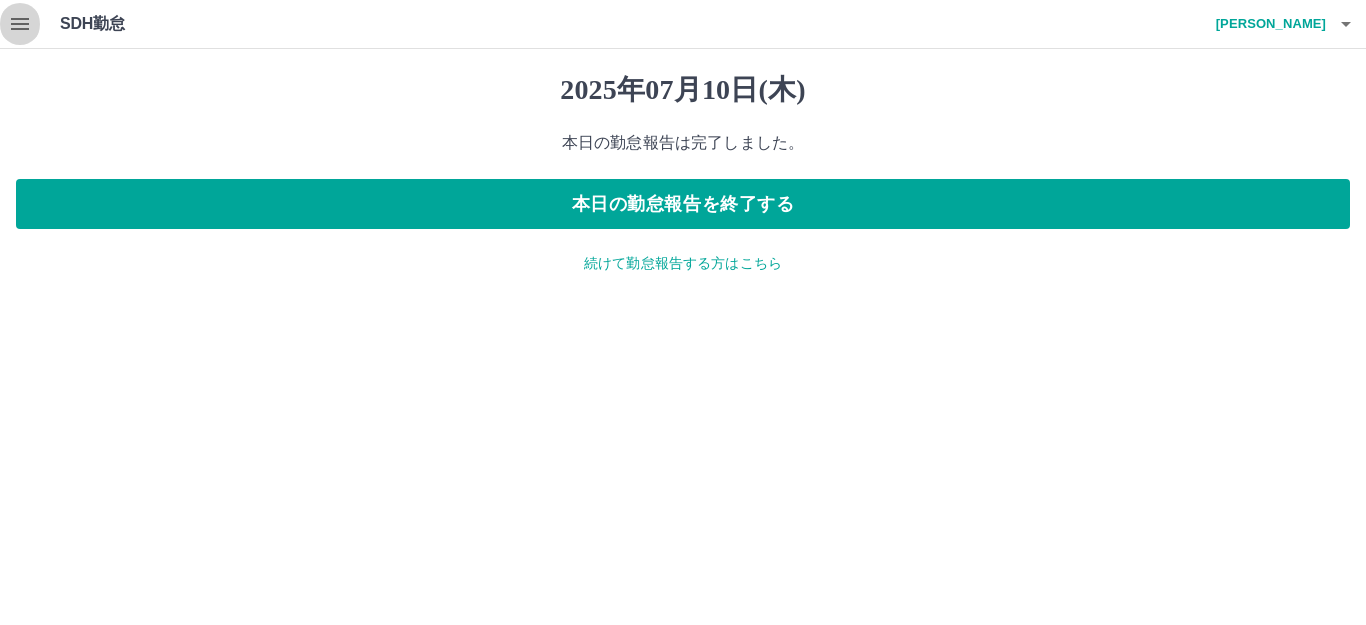 click 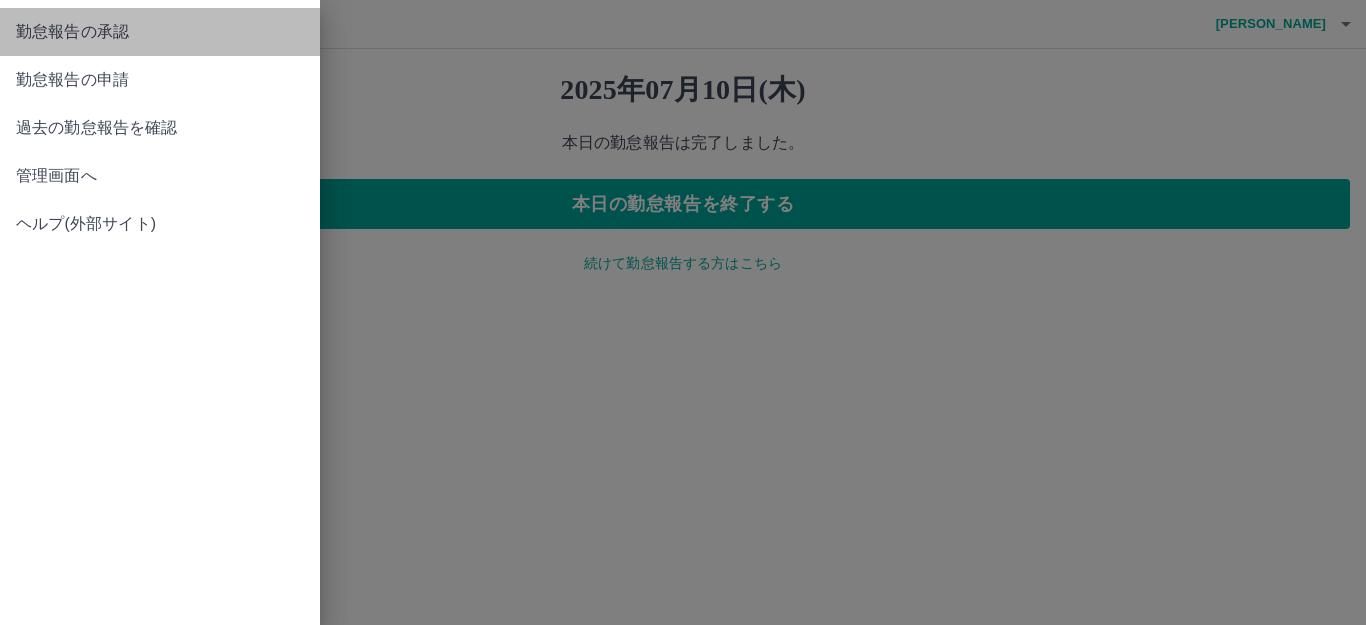 click on "勤怠報告の承認" at bounding box center (160, 32) 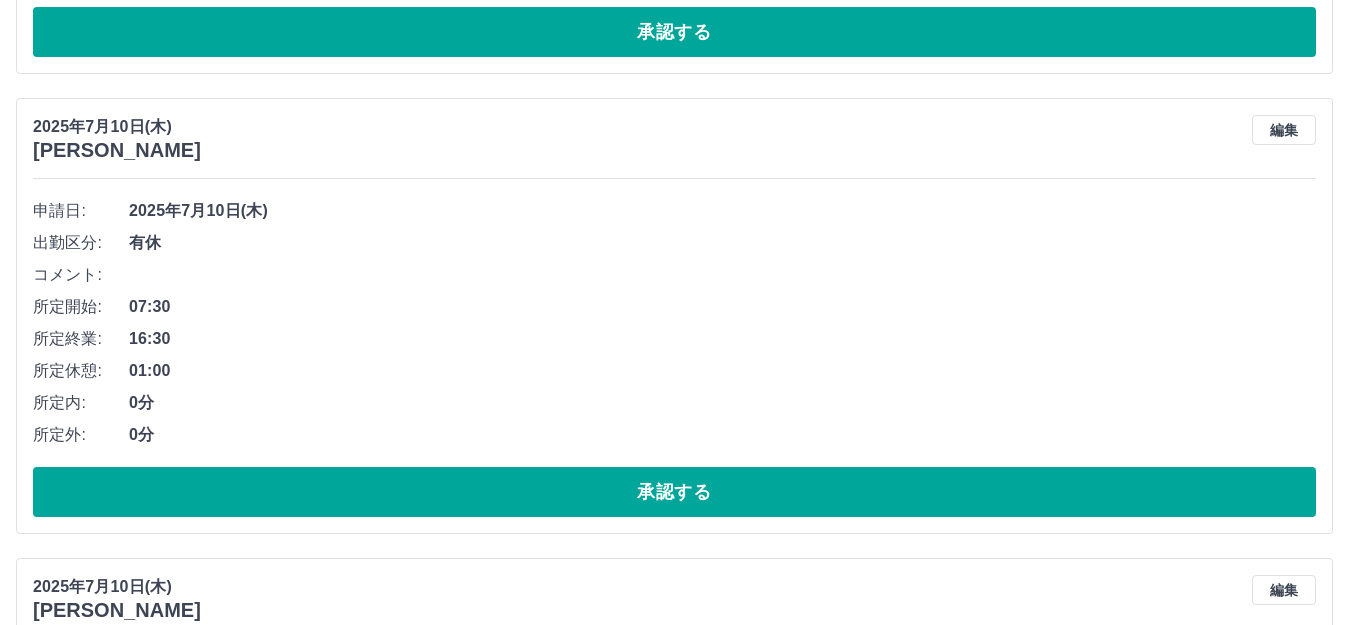 scroll, scrollTop: 600, scrollLeft: 0, axis: vertical 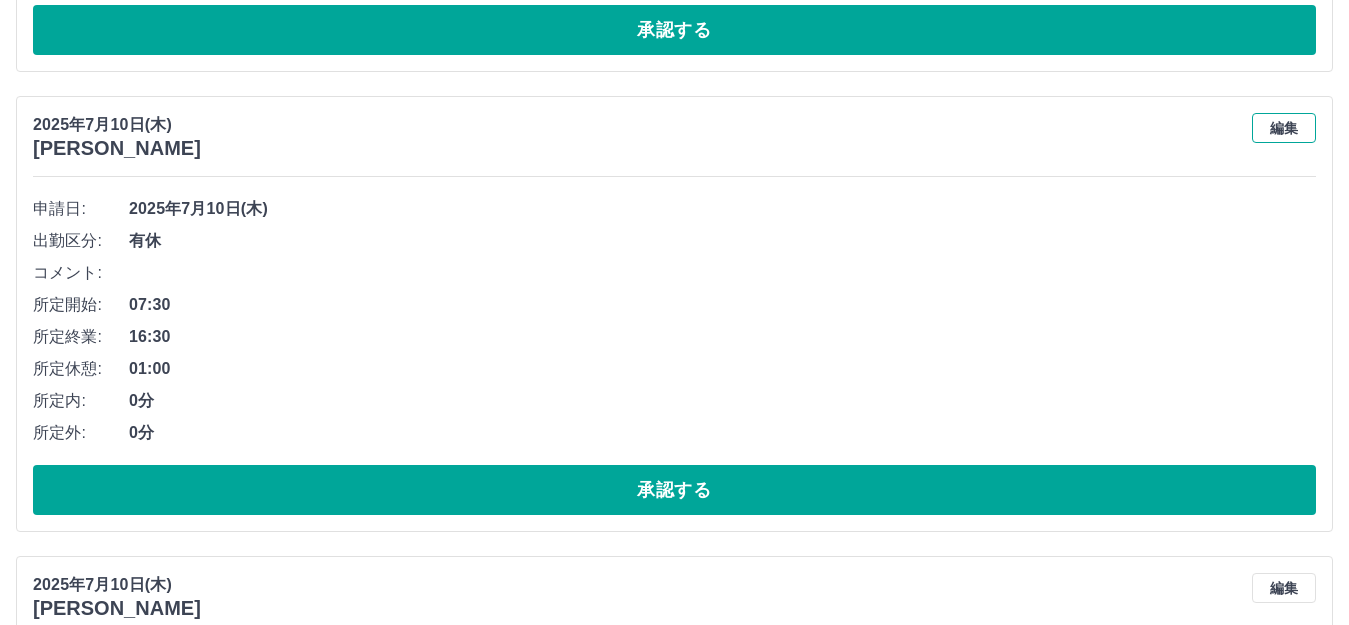 click on "編集" at bounding box center (1284, 128) 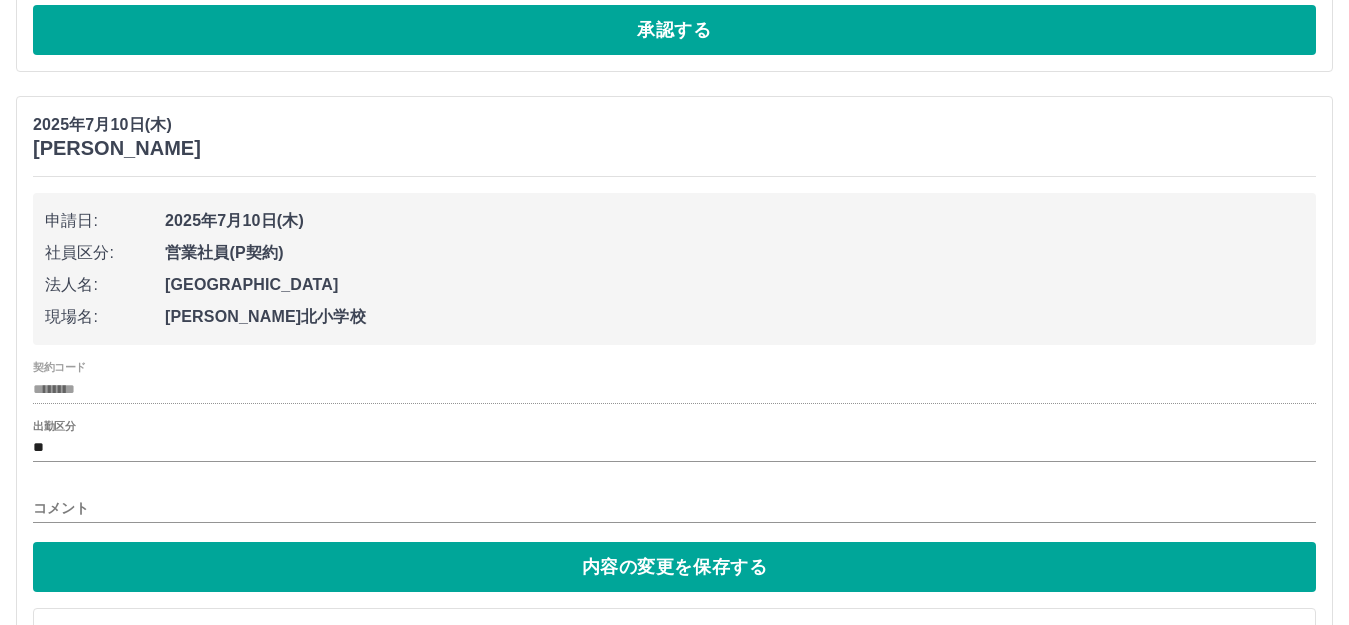 click on "コメント" at bounding box center [674, 508] 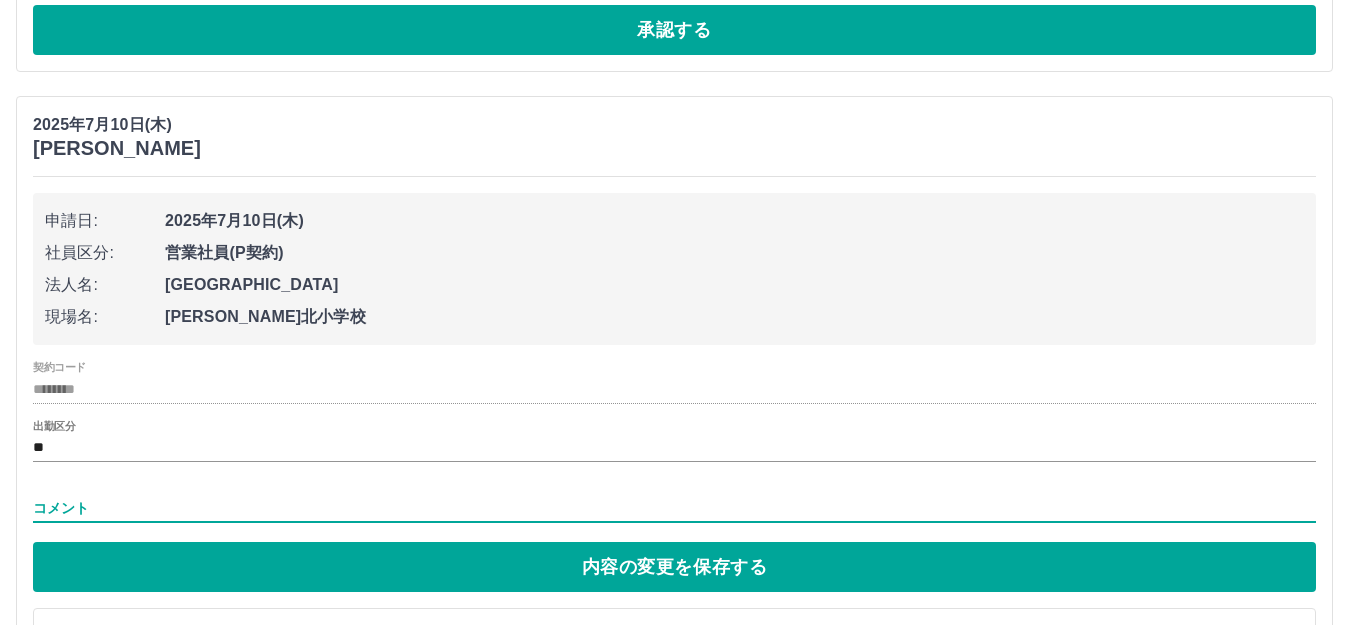type on "****" 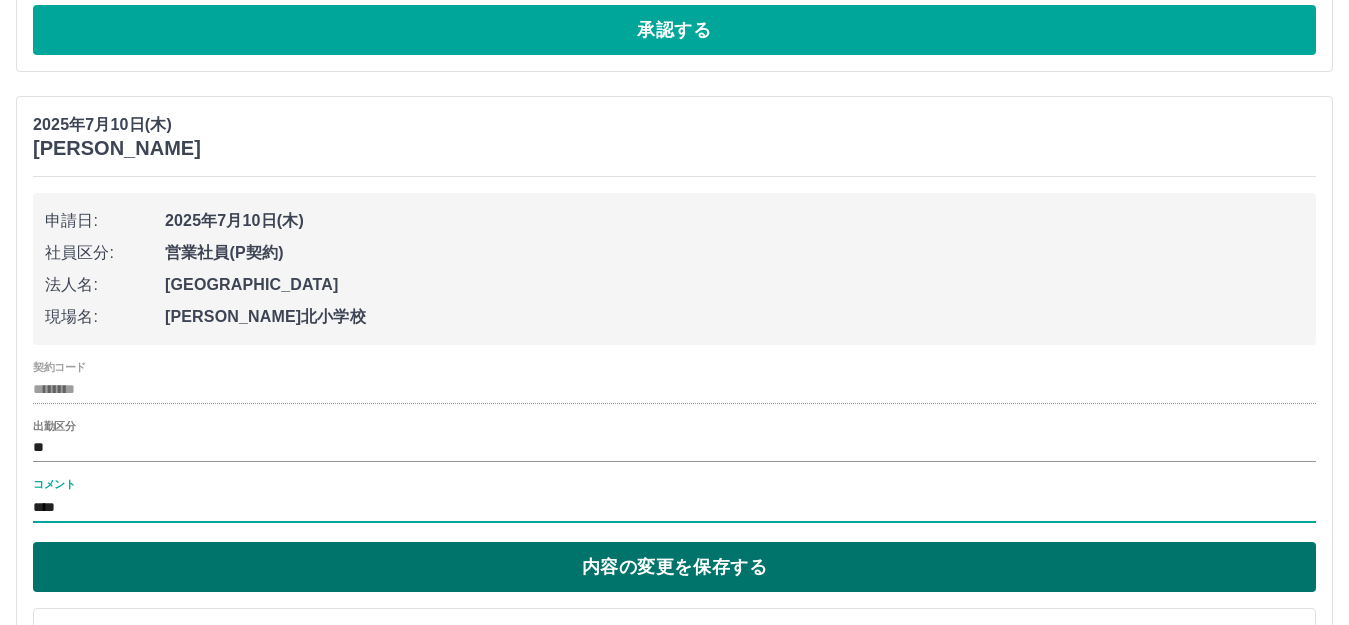 click on "内容の変更を保存する" at bounding box center (674, 567) 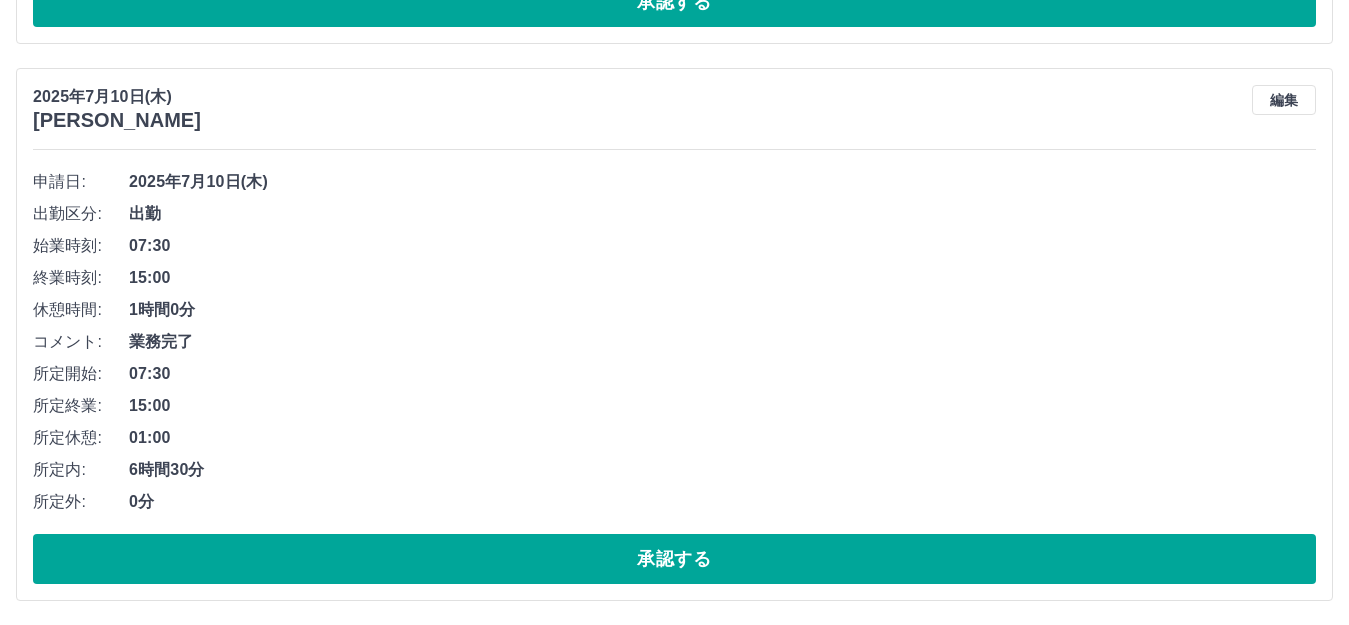 scroll, scrollTop: 2759, scrollLeft: 0, axis: vertical 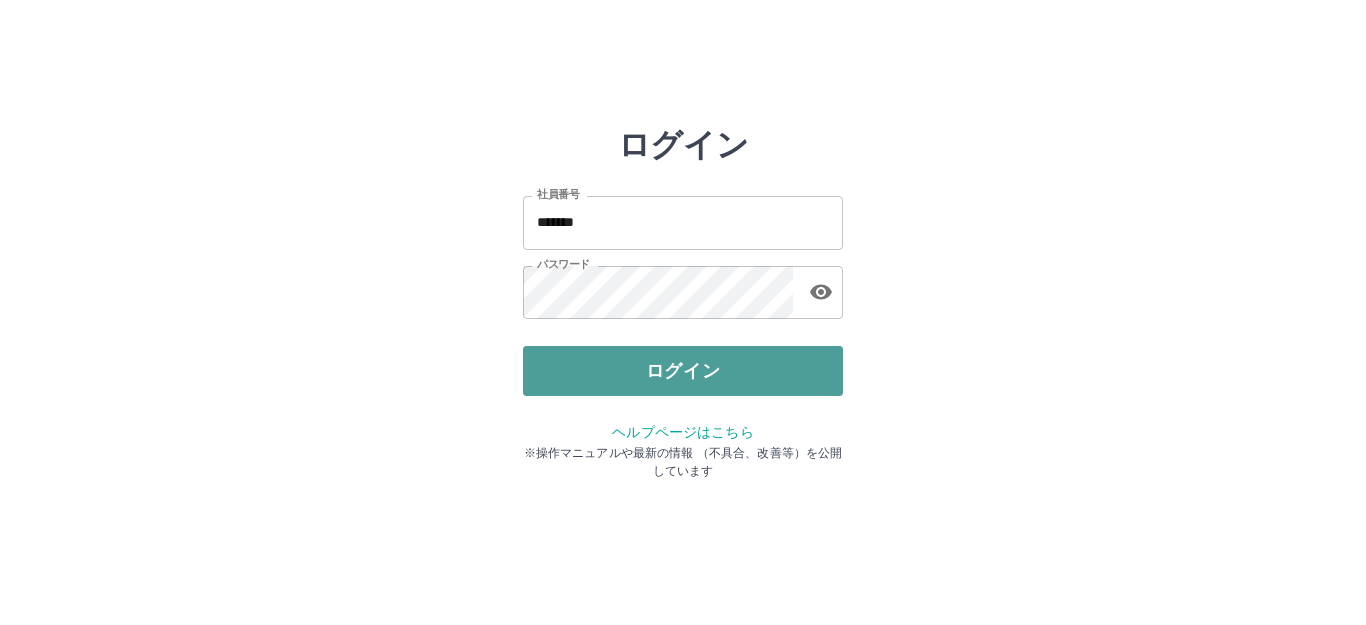 click on "ログイン" at bounding box center (683, 371) 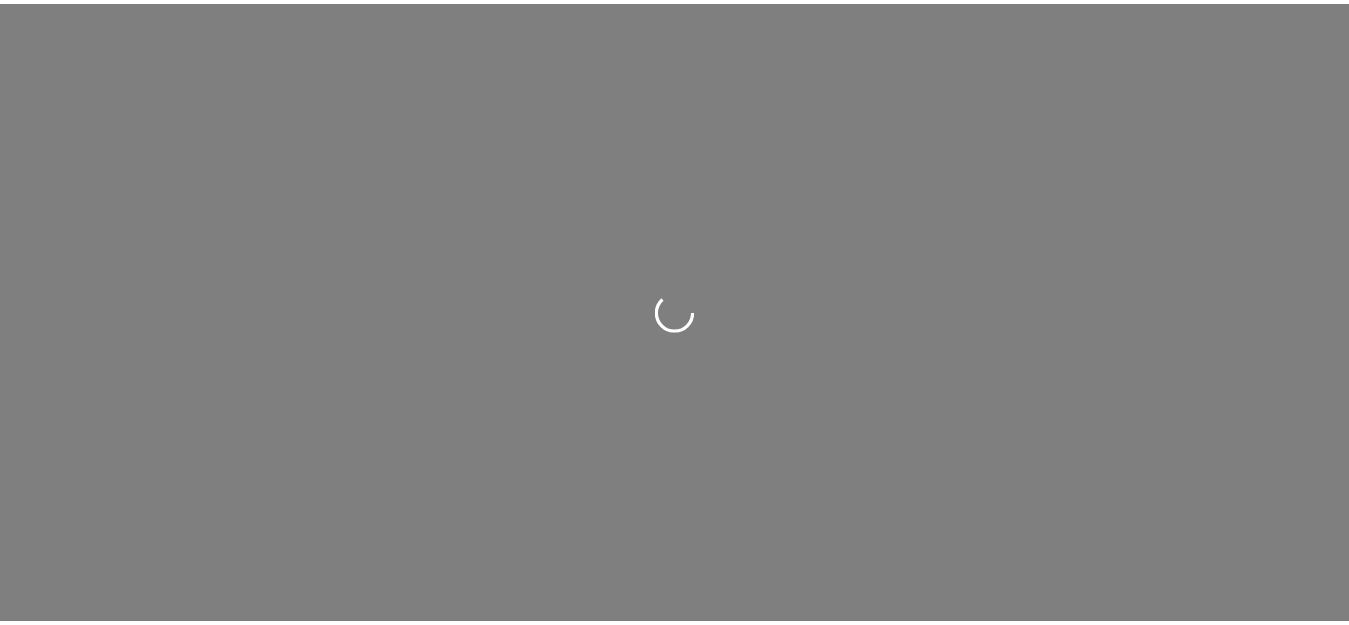 scroll, scrollTop: 0, scrollLeft: 0, axis: both 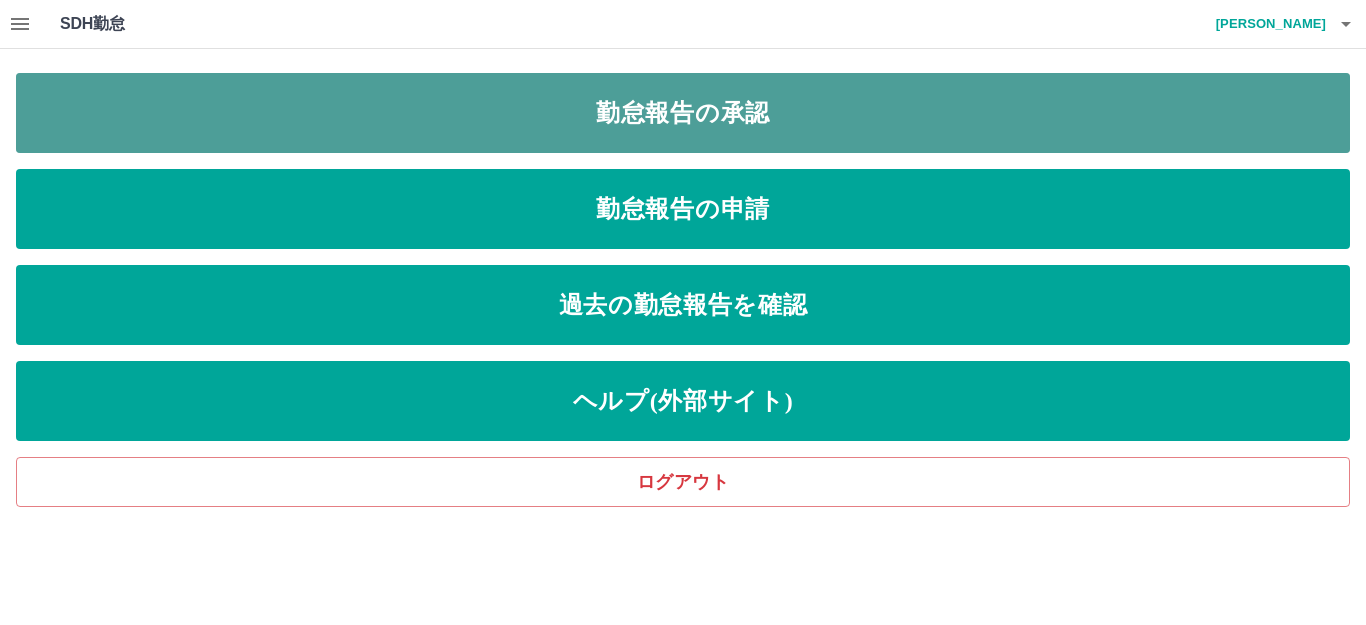 click on "勤怠報告の承認" at bounding box center [683, 113] 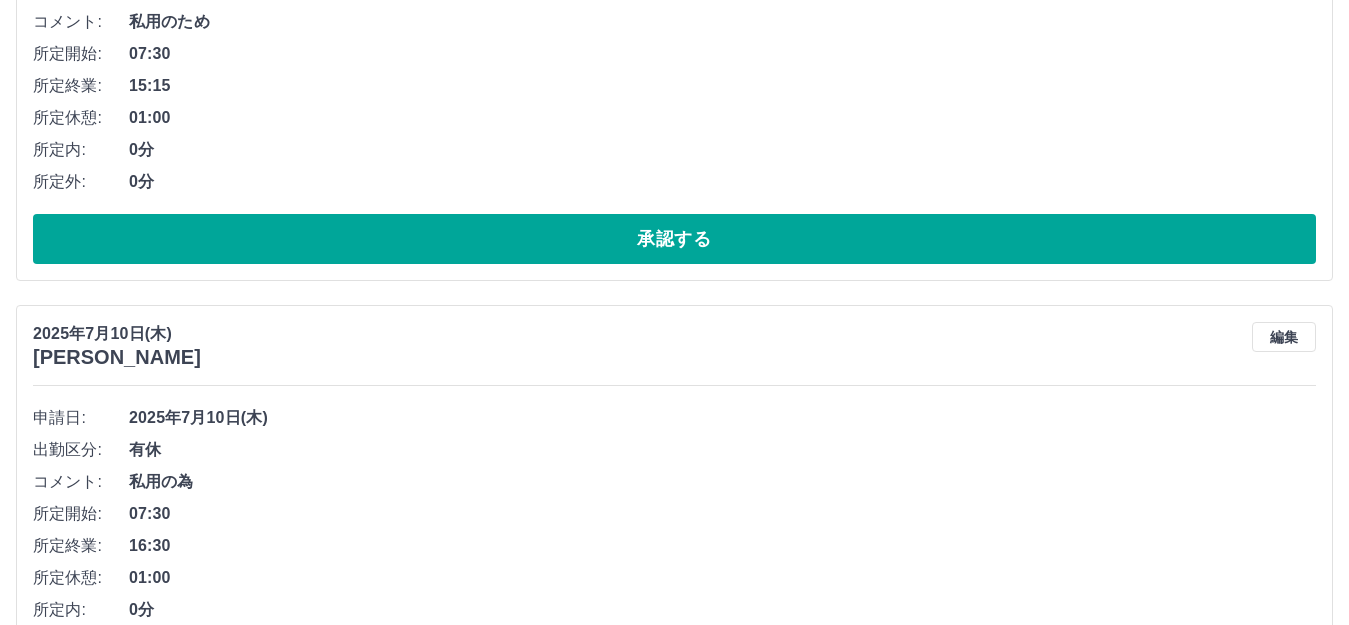 scroll, scrollTop: 400, scrollLeft: 0, axis: vertical 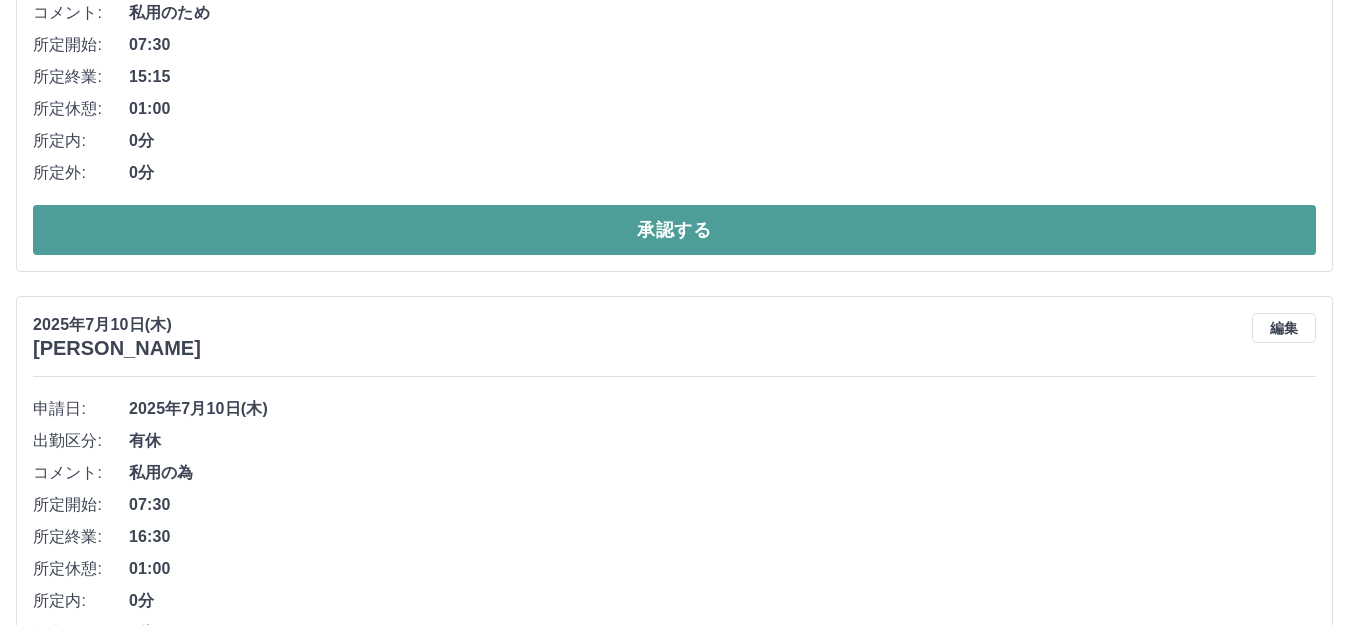 click on "承認する" at bounding box center (674, 230) 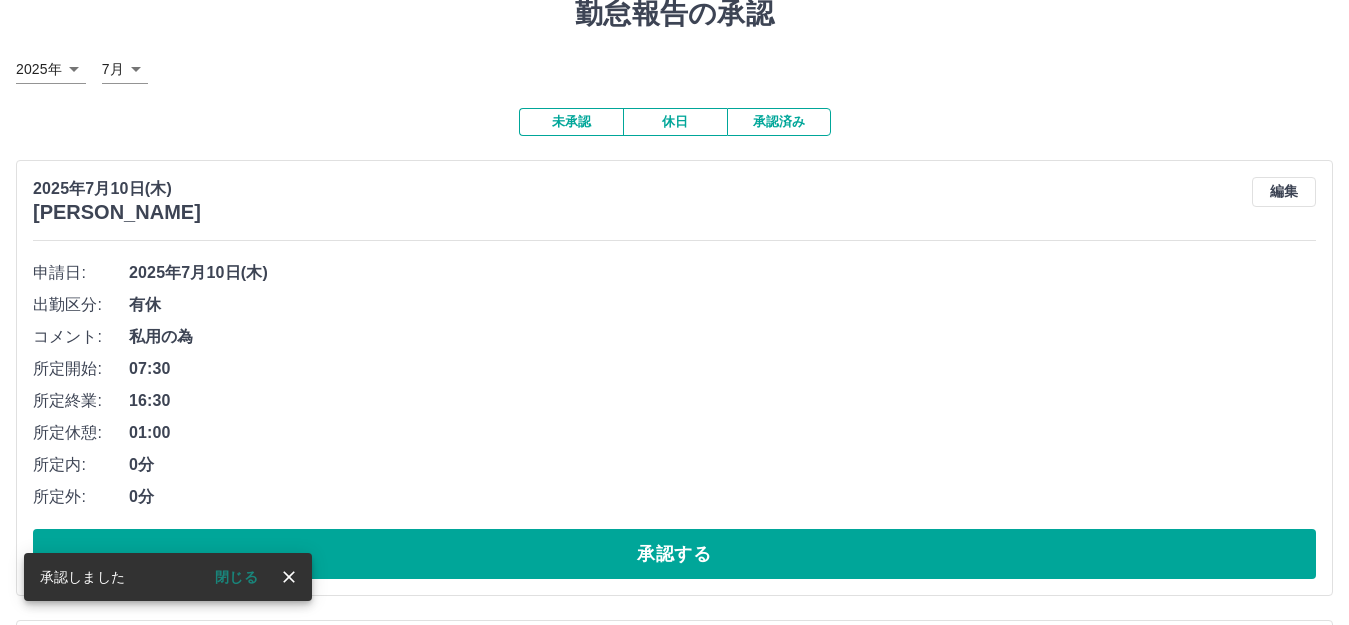 scroll, scrollTop: 300, scrollLeft: 0, axis: vertical 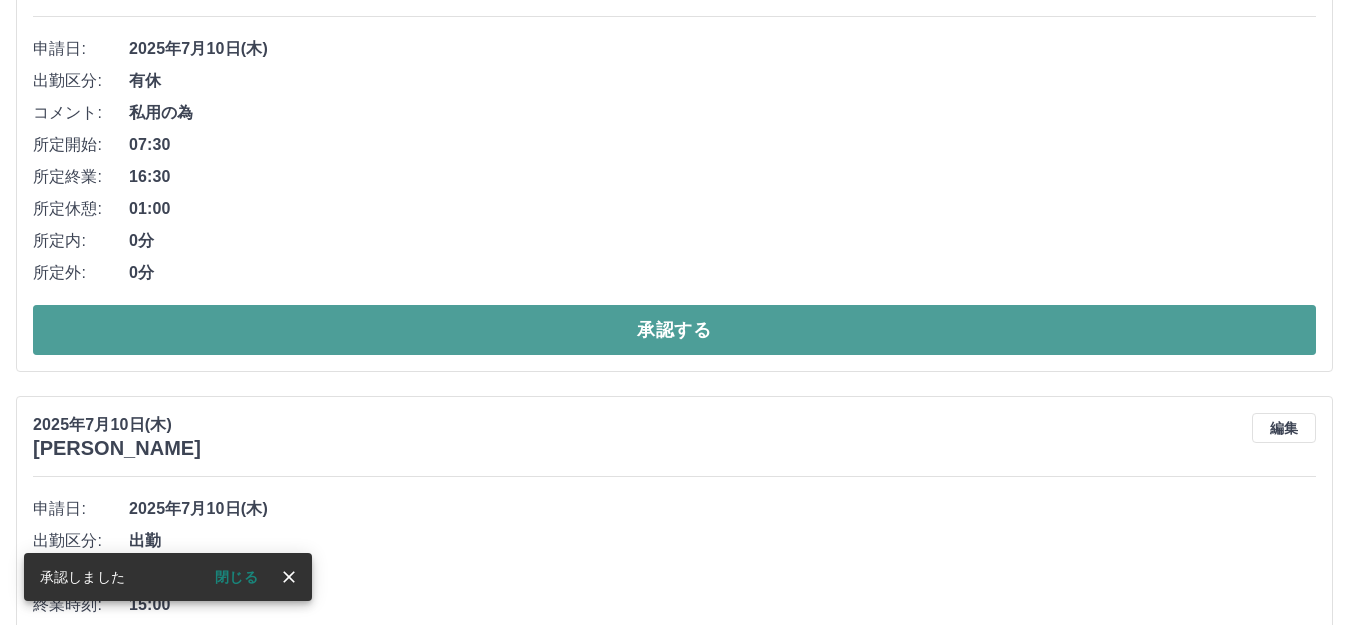 click on "承認する" at bounding box center [674, 330] 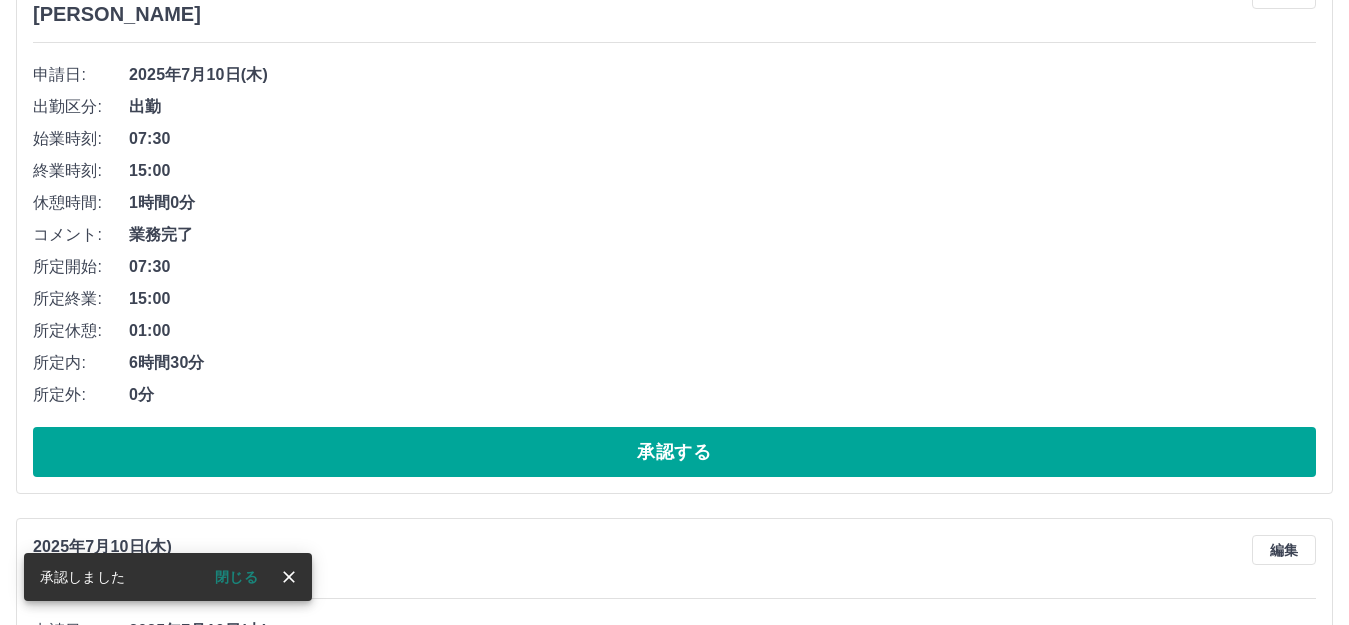scroll, scrollTop: 300, scrollLeft: 0, axis: vertical 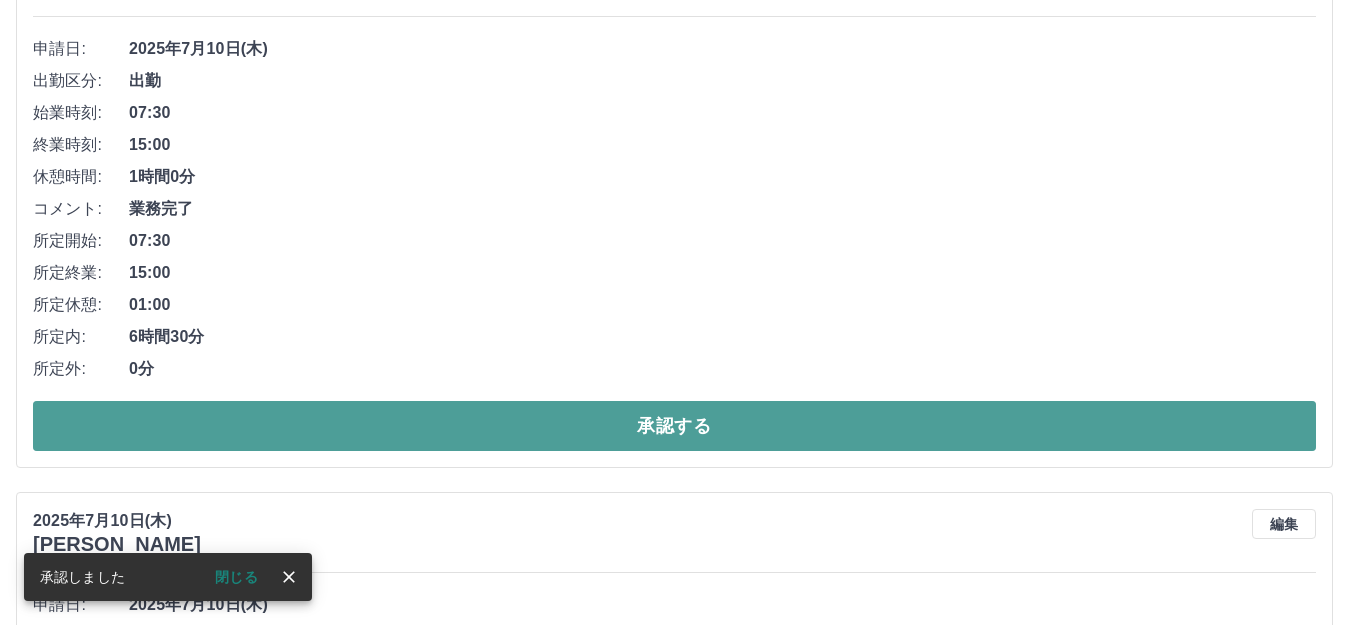 click on "承認する" at bounding box center [674, 426] 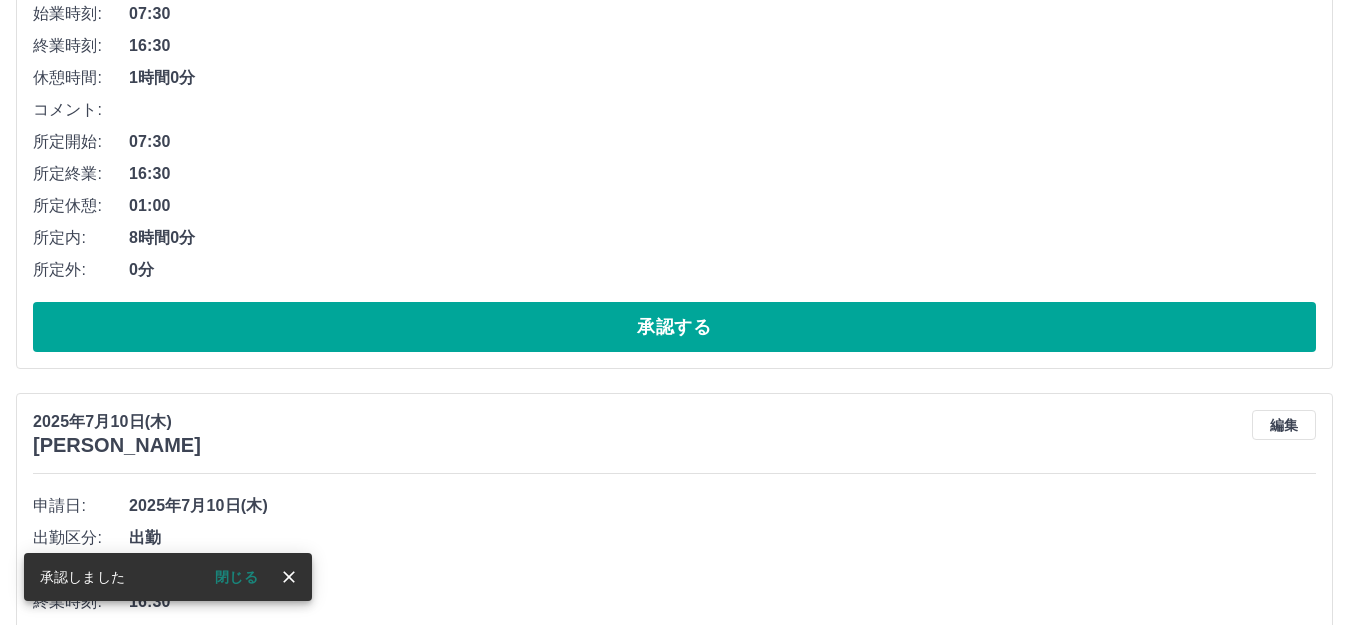 scroll, scrollTop: 400, scrollLeft: 0, axis: vertical 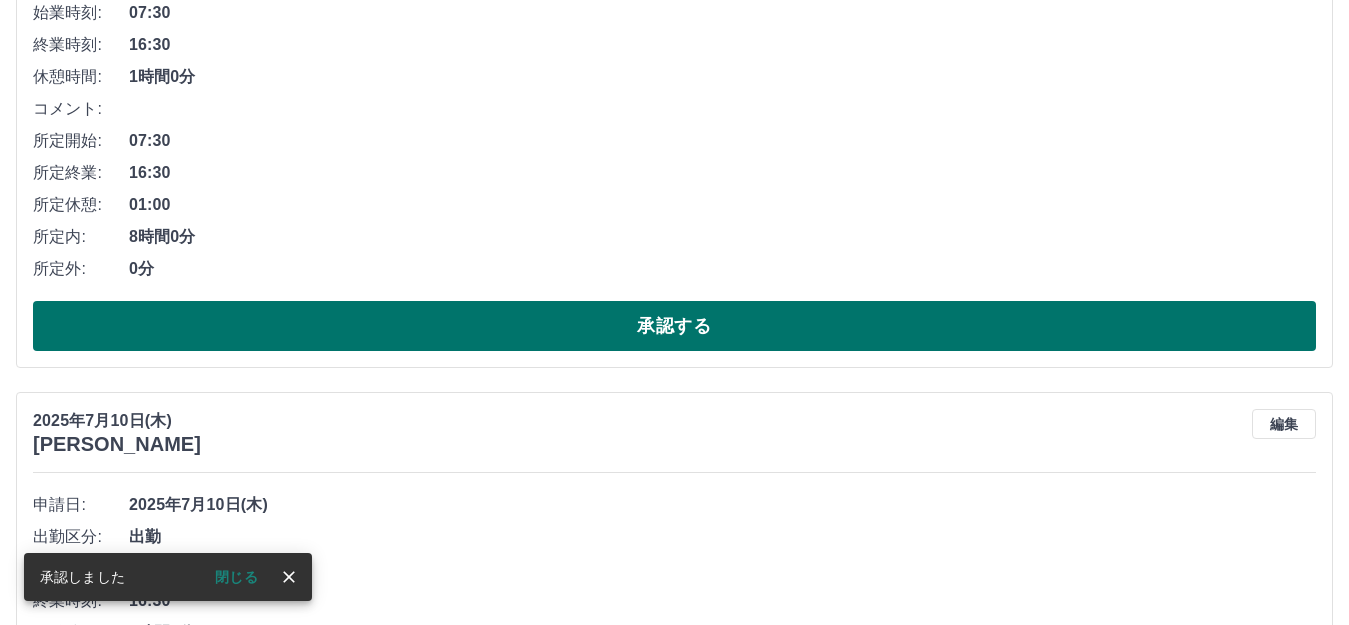 click on "承認する" at bounding box center [674, 326] 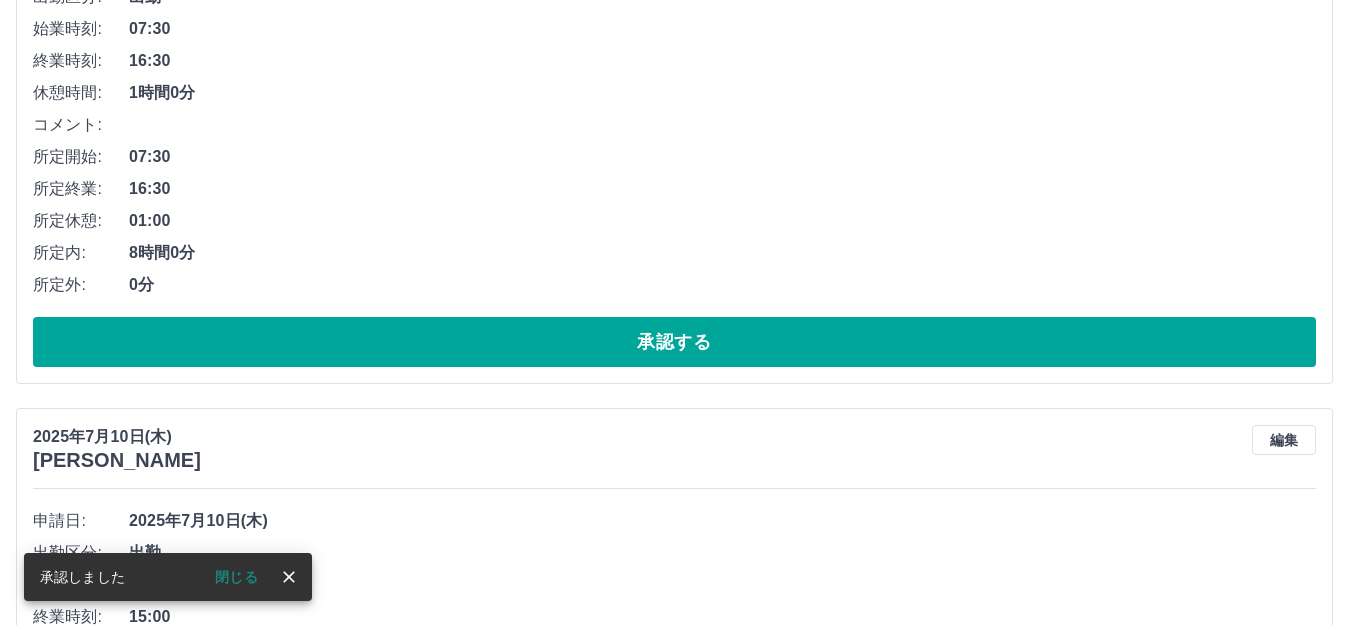 scroll, scrollTop: 400, scrollLeft: 0, axis: vertical 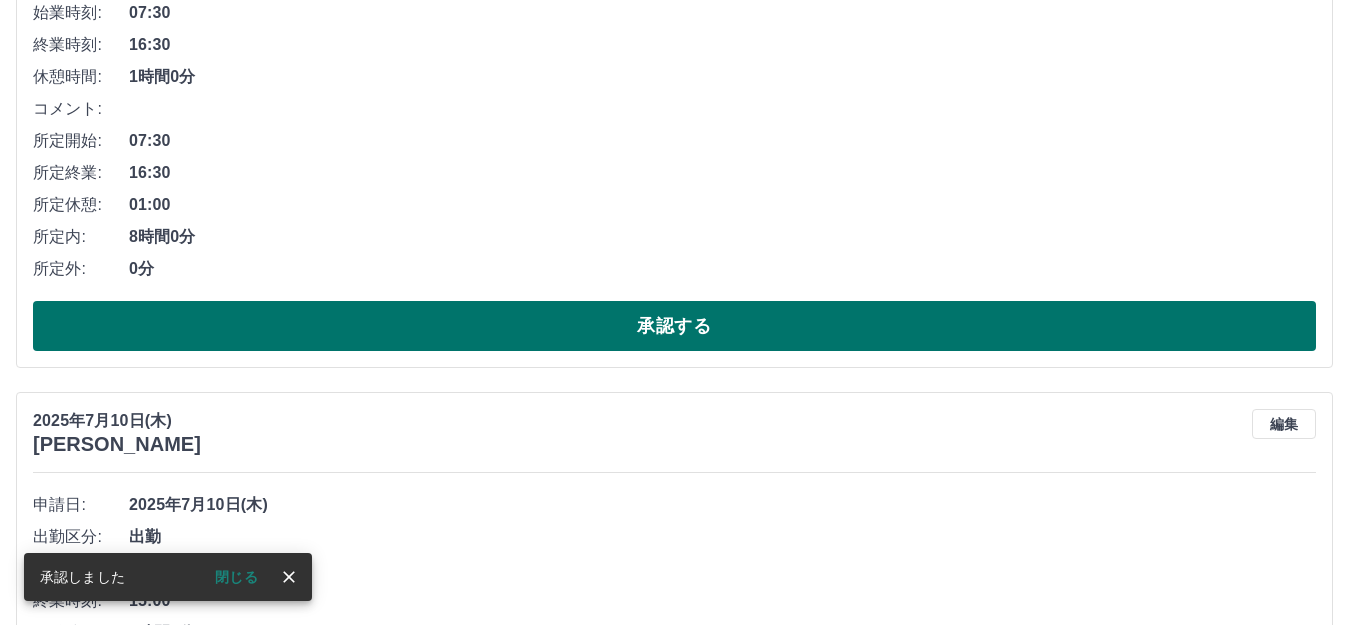 click on "承認する" at bounding box center [674, 326] 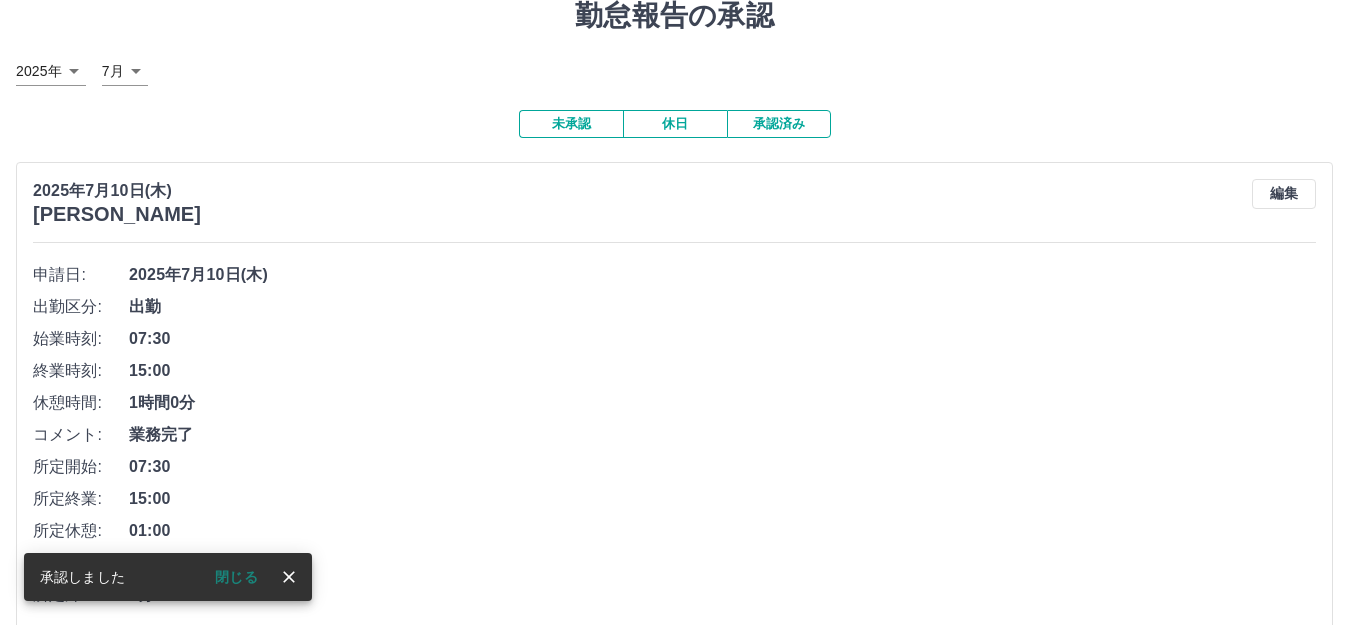 scroll, scrollTop: 169, scrollLeft: 0, axis: vertical 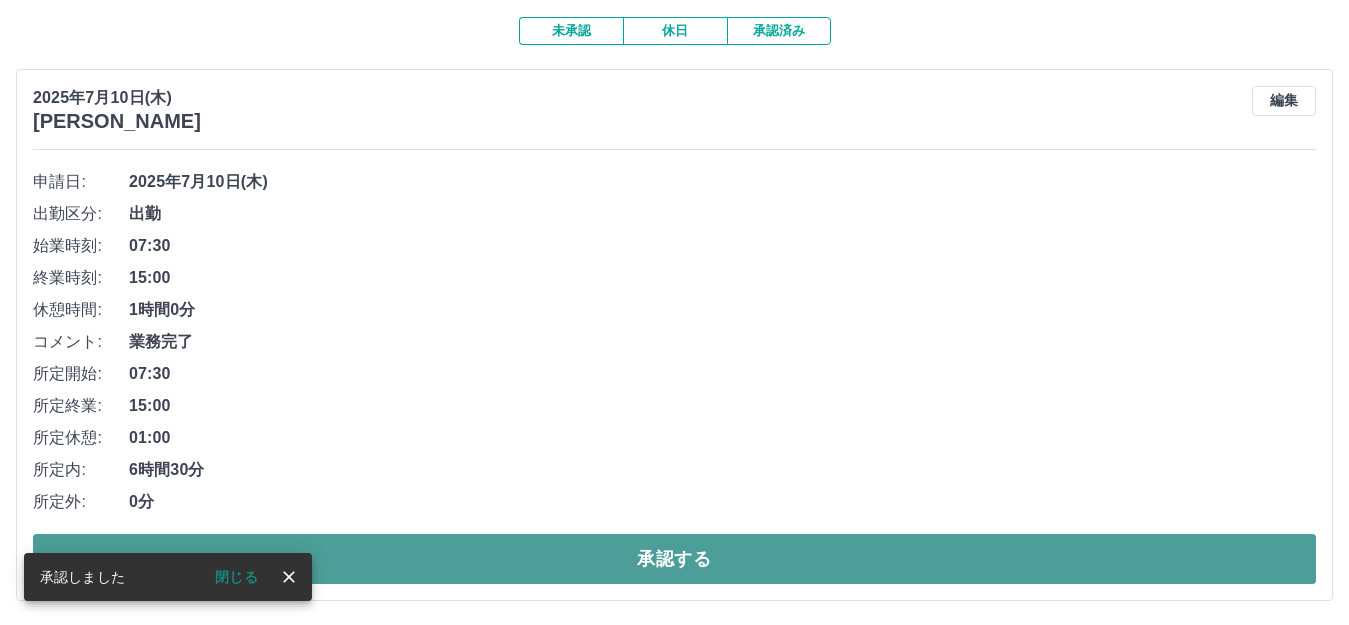 click on "承認する" at bounding box center (674, 559) 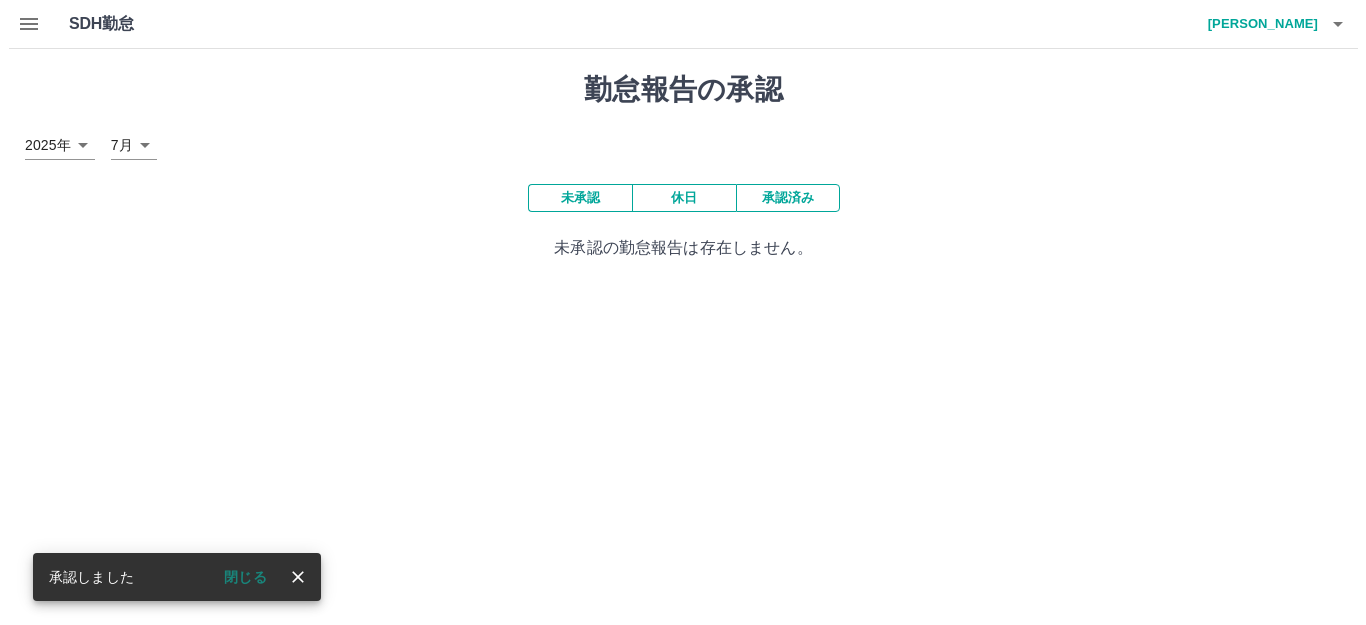 scroll, scrollTop: 0, scrollLeft: 0, axis: both 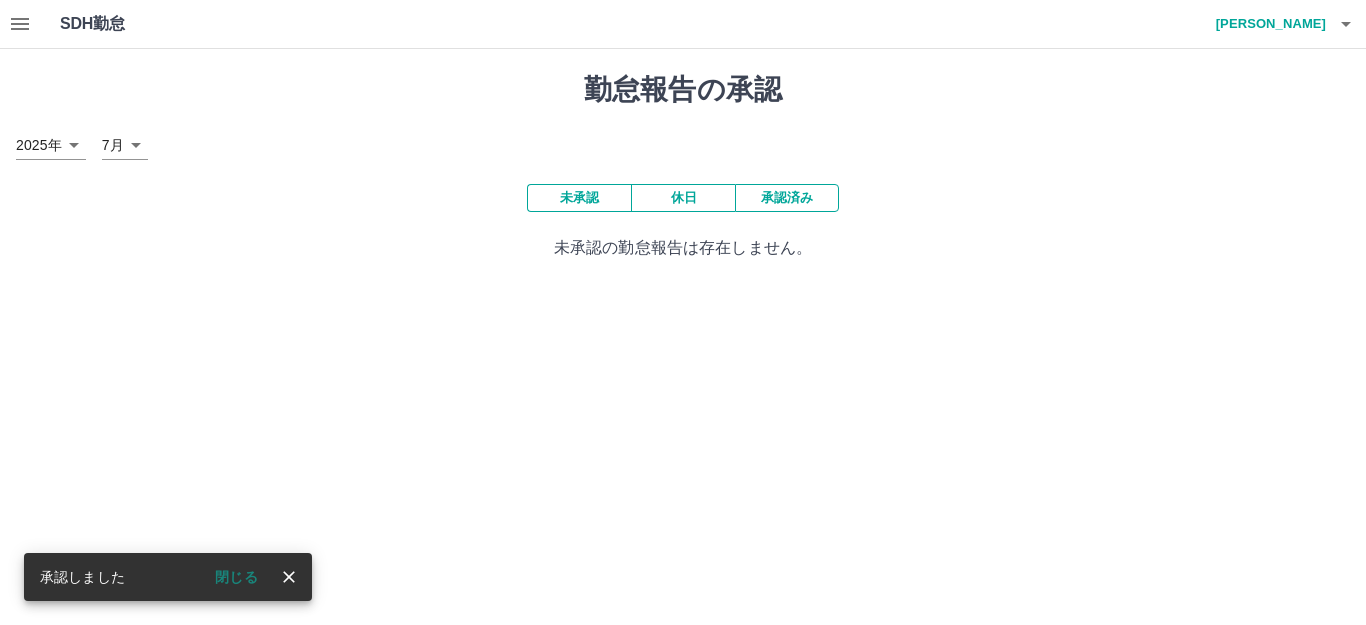click on "若田　莉弥" at bounding box center (1266, 24) 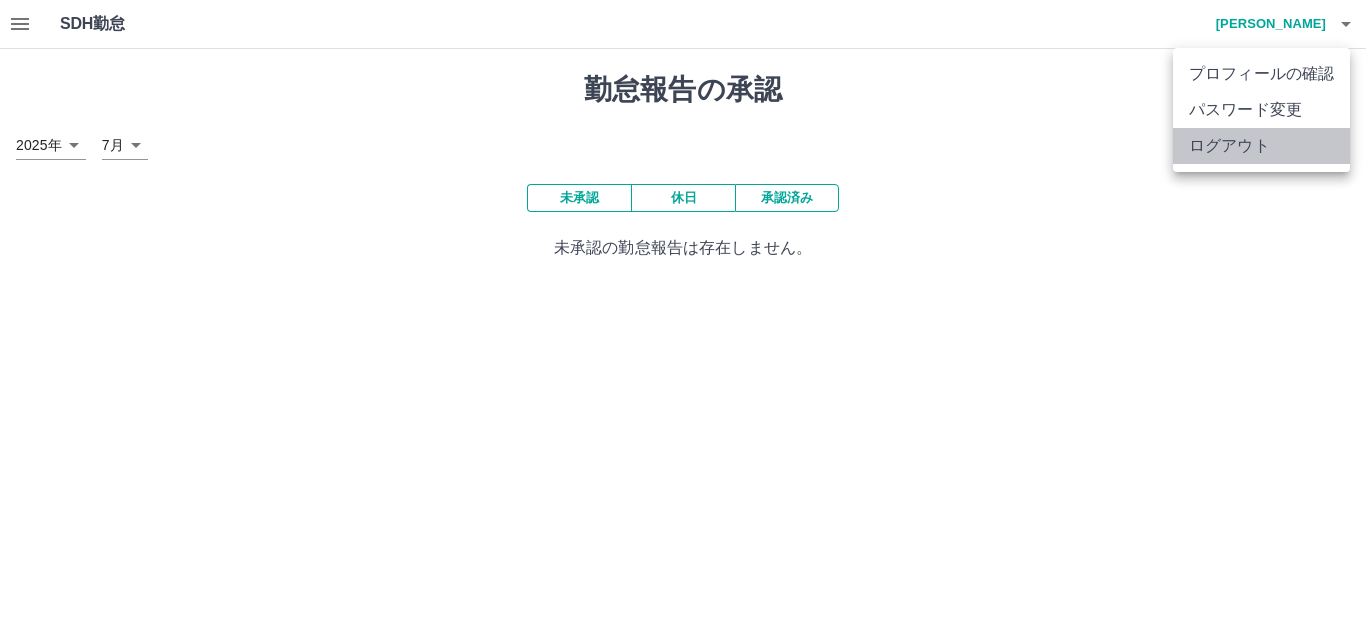 click on "ログアウト" at bounding box center [1261, 146] 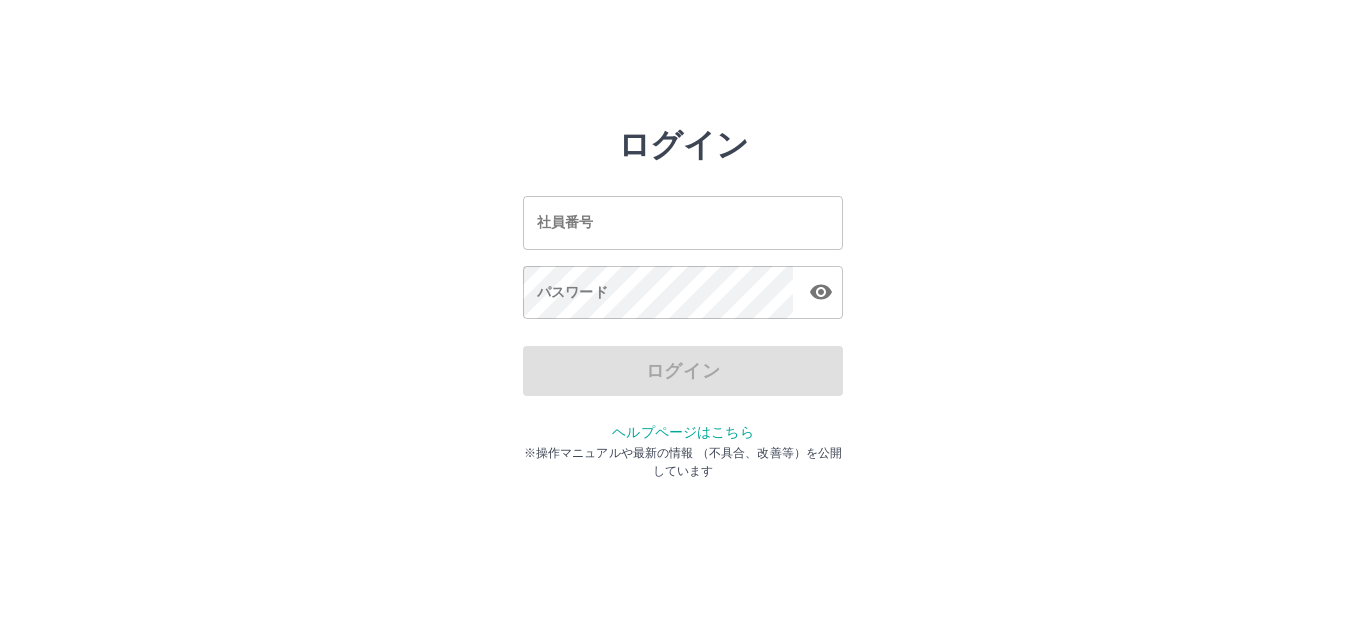 scroll, scrollTop: 0, scrollLeft: 0, axis: both 